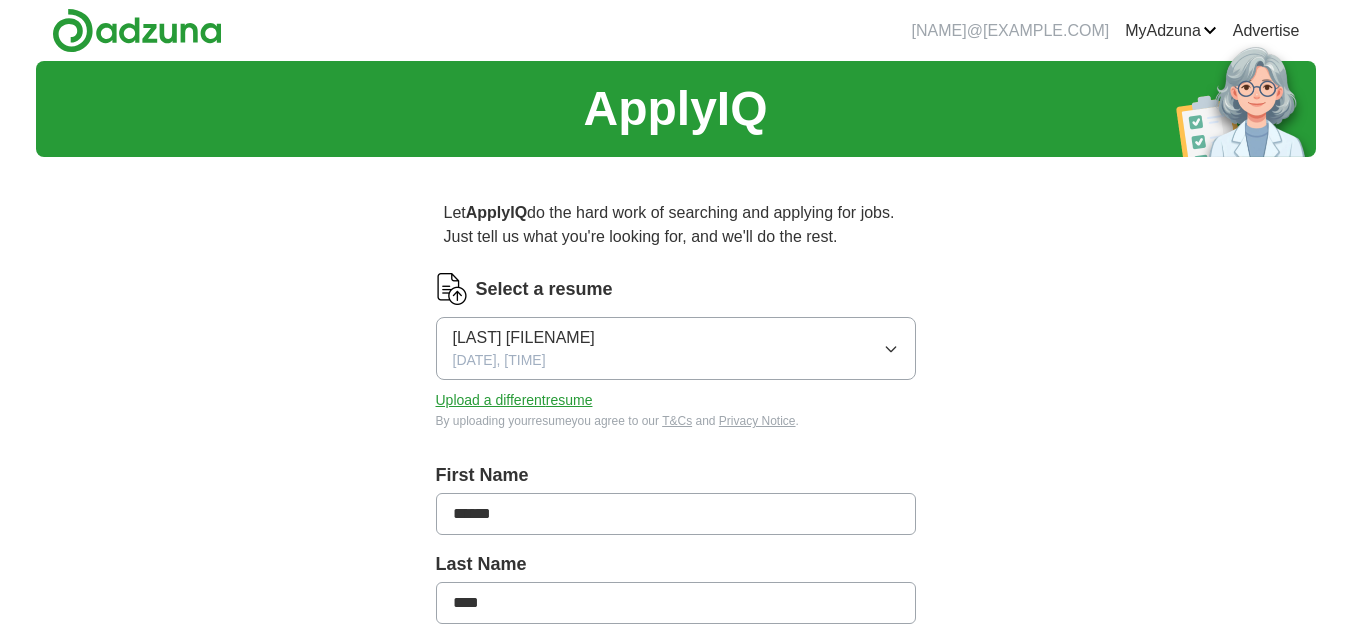 scroll, scrollTop: 194, scrollLeft: 0, axis: vertical 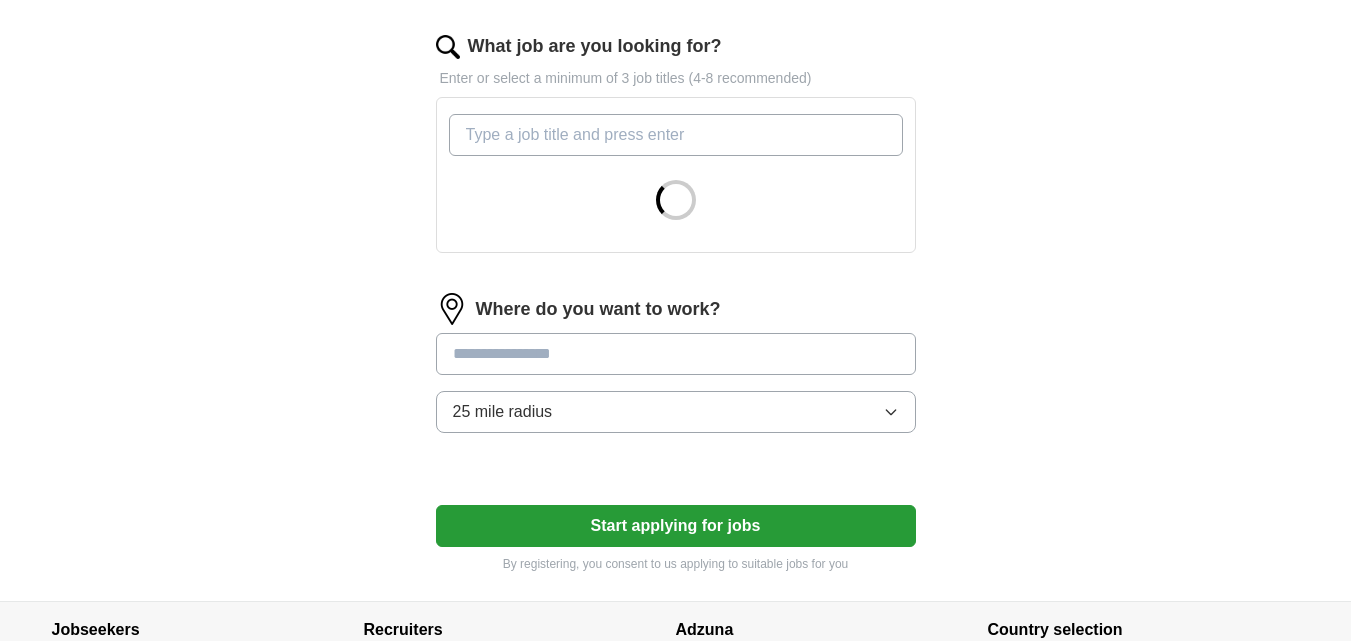 click on "What job are you looking for?" at bounding box center (676, 135) 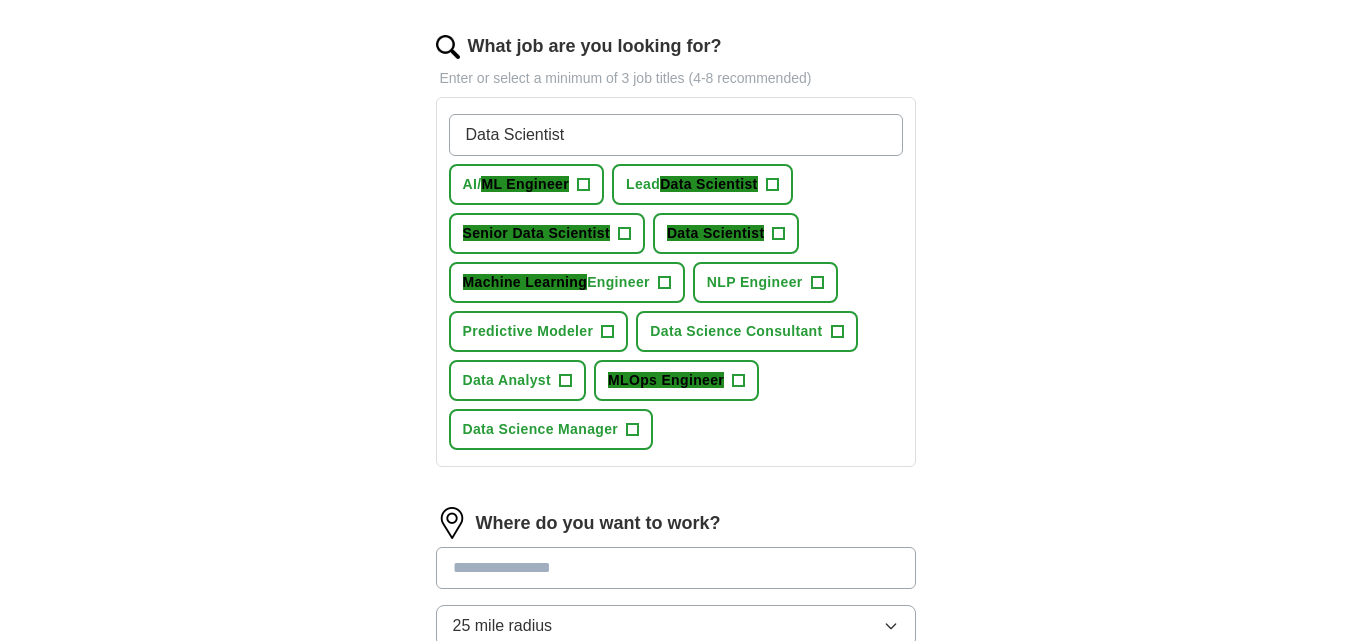 type on "Data Scientist" 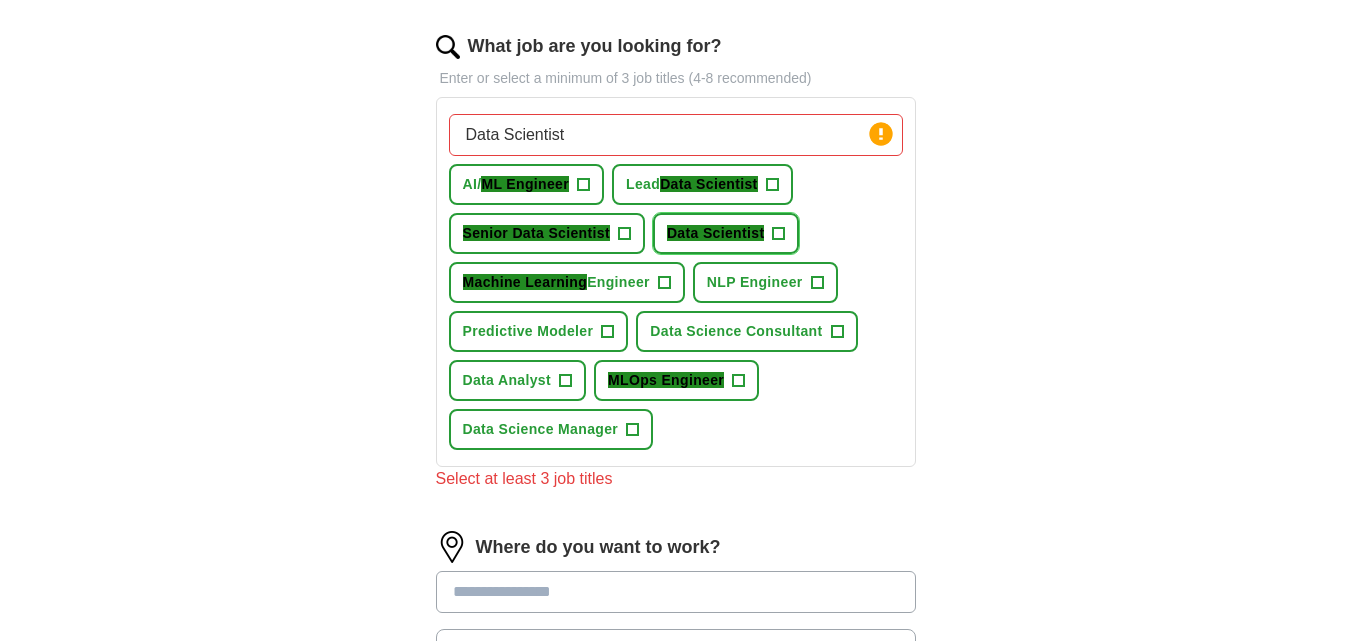 click on "Data Scientist" 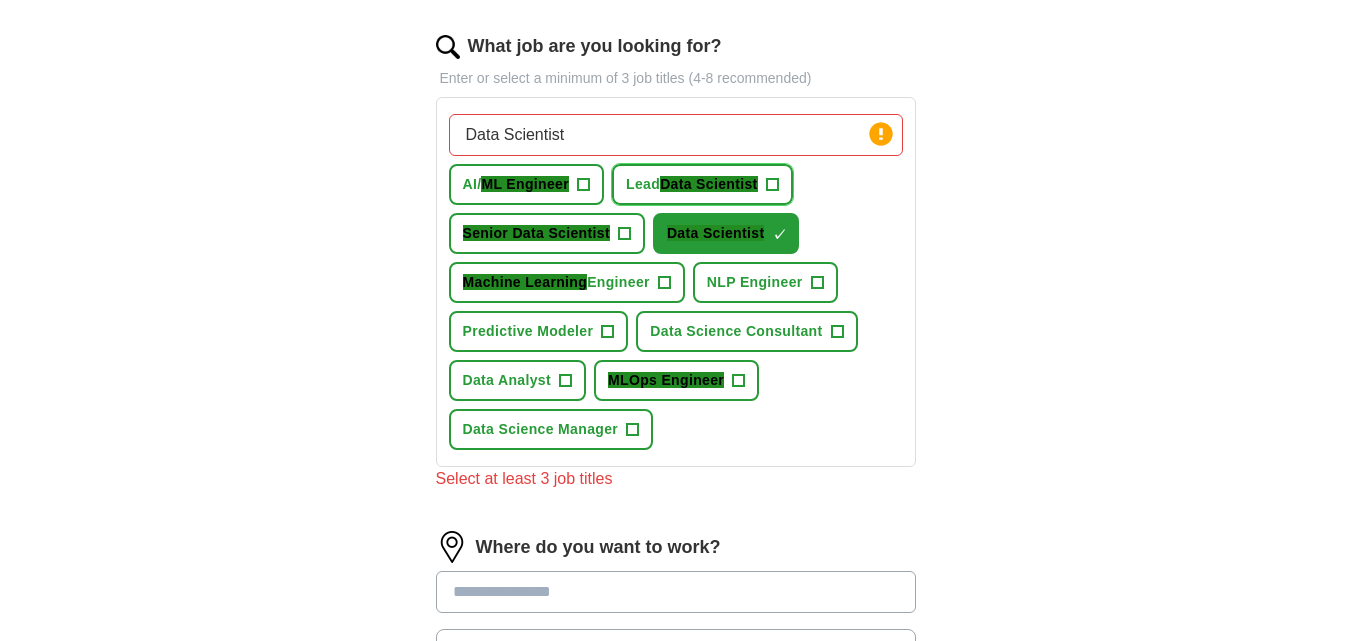 click on "+" at bounding box center [772, 185] 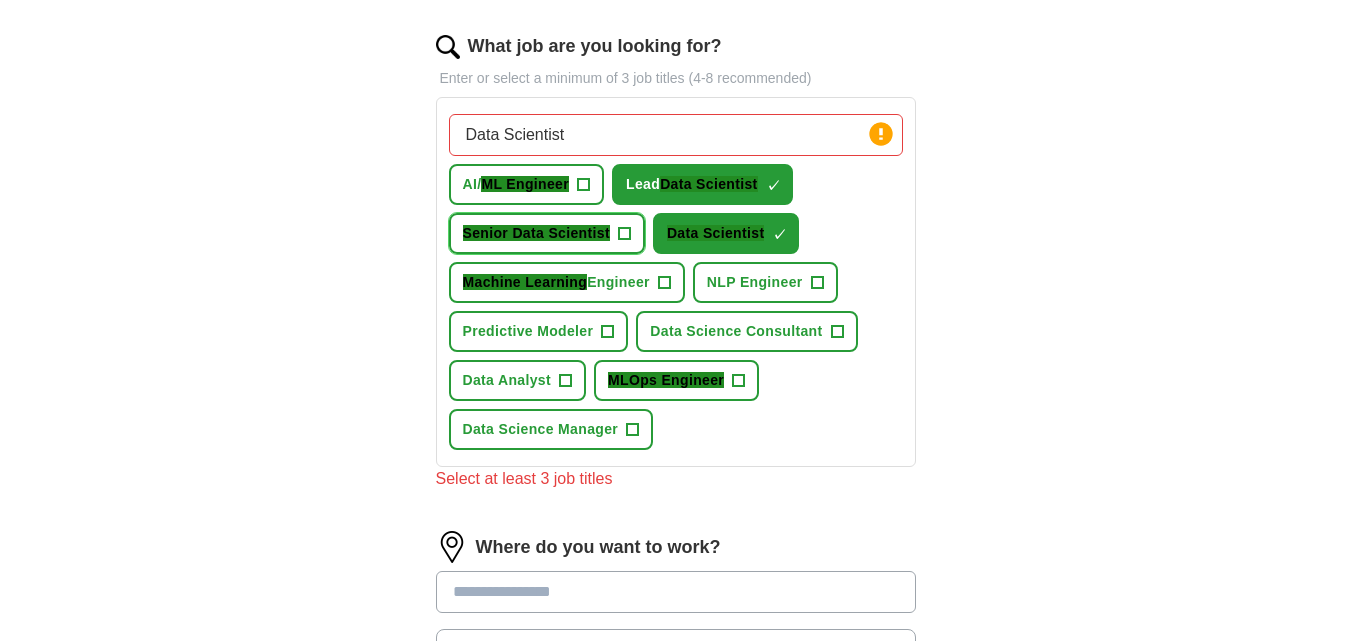 click on "+" at bounding box center (624, 234) 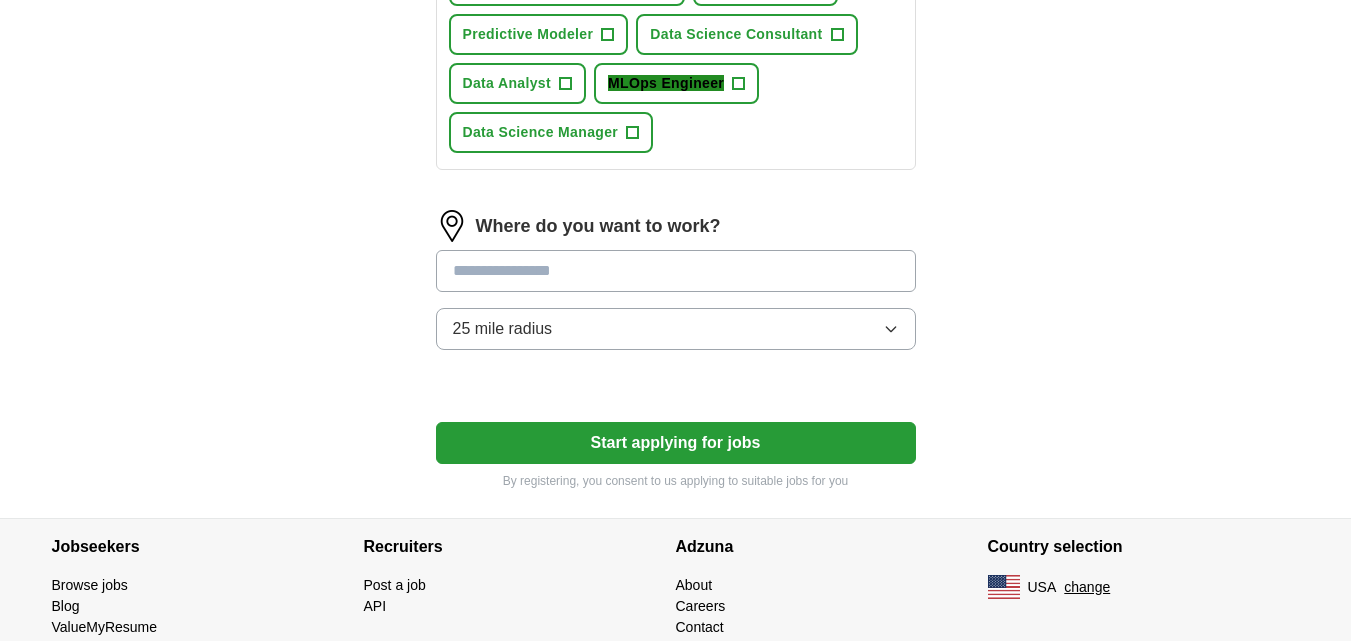 scroll, scrollTop: 939, scrollLeft: 0, axis: vertical 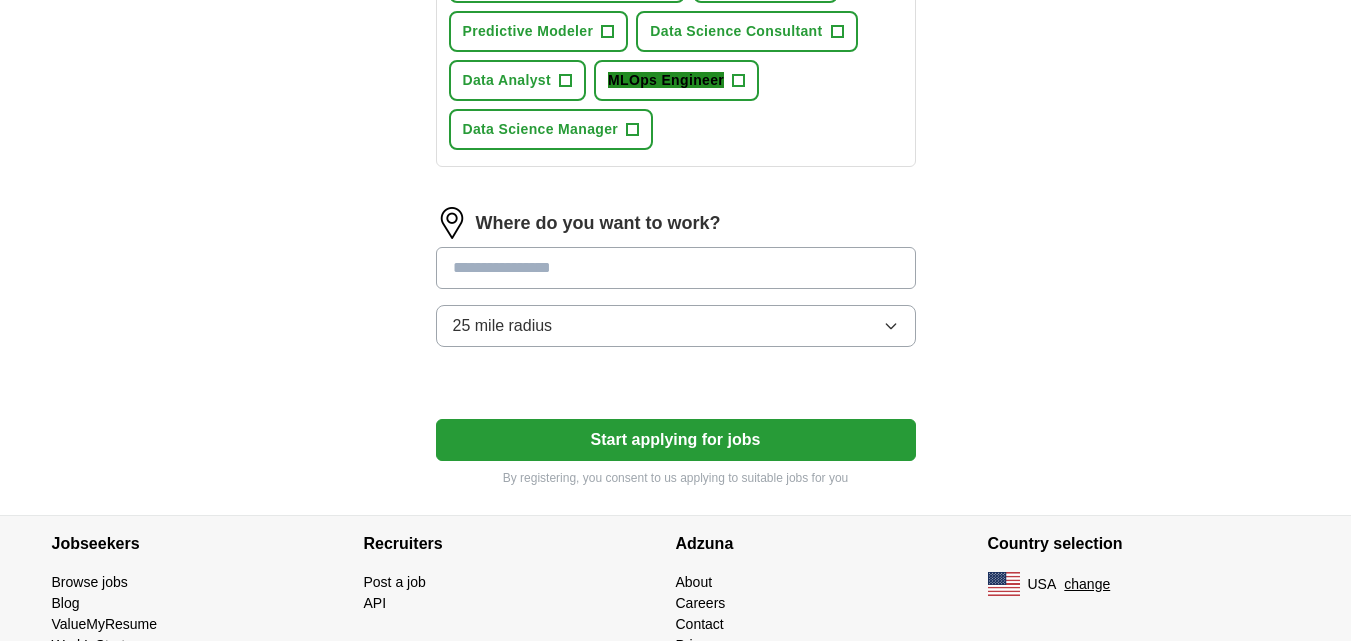 click at bounding box center (676, 268) 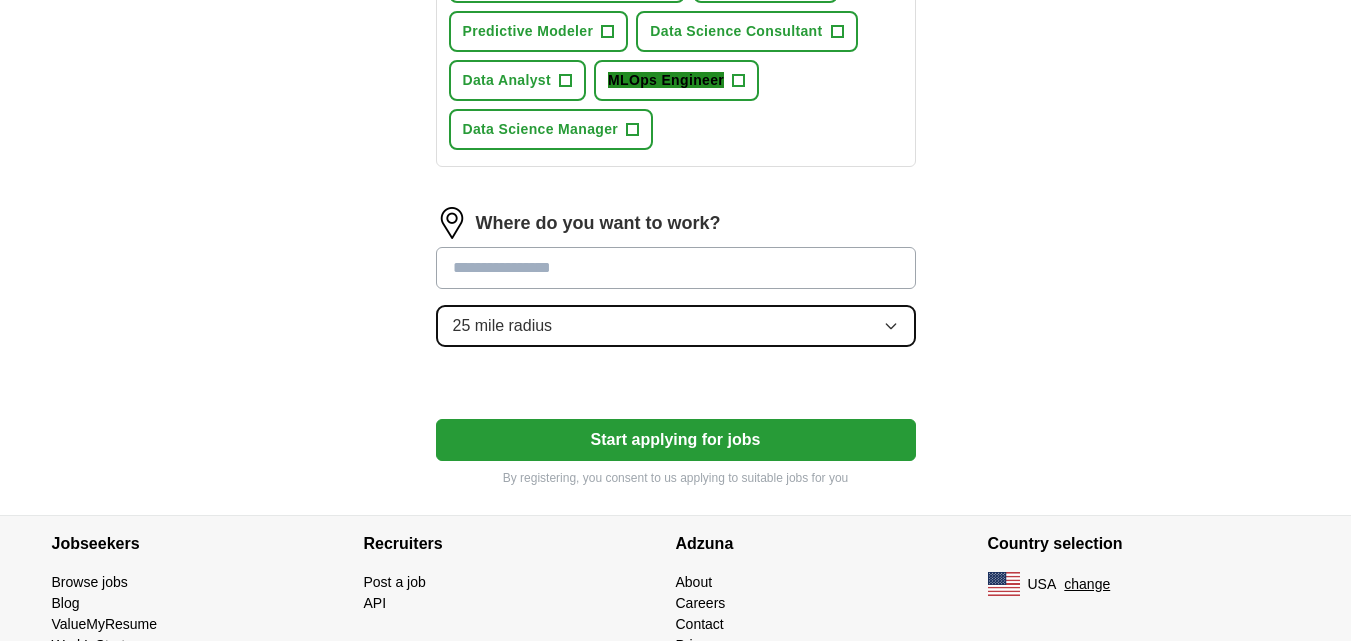 click on "25 mile radius" at bounding box center [676, 326] 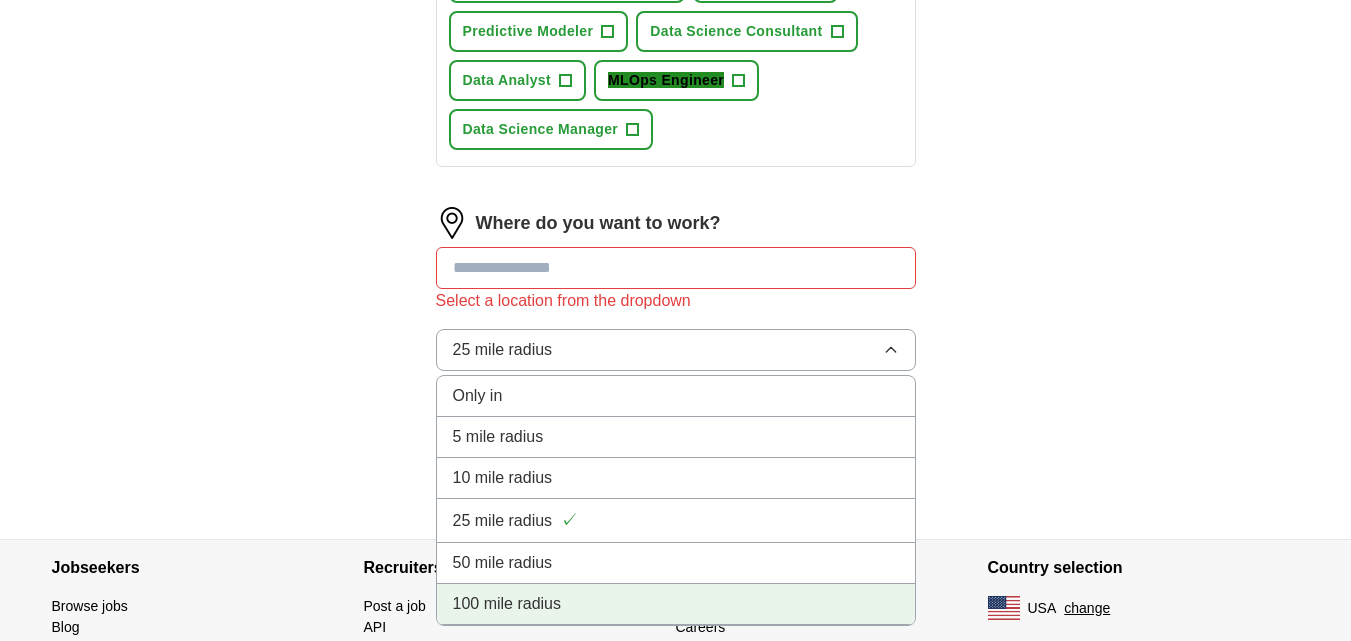 click on "100 mile radius" at bounding box center [676, 604] 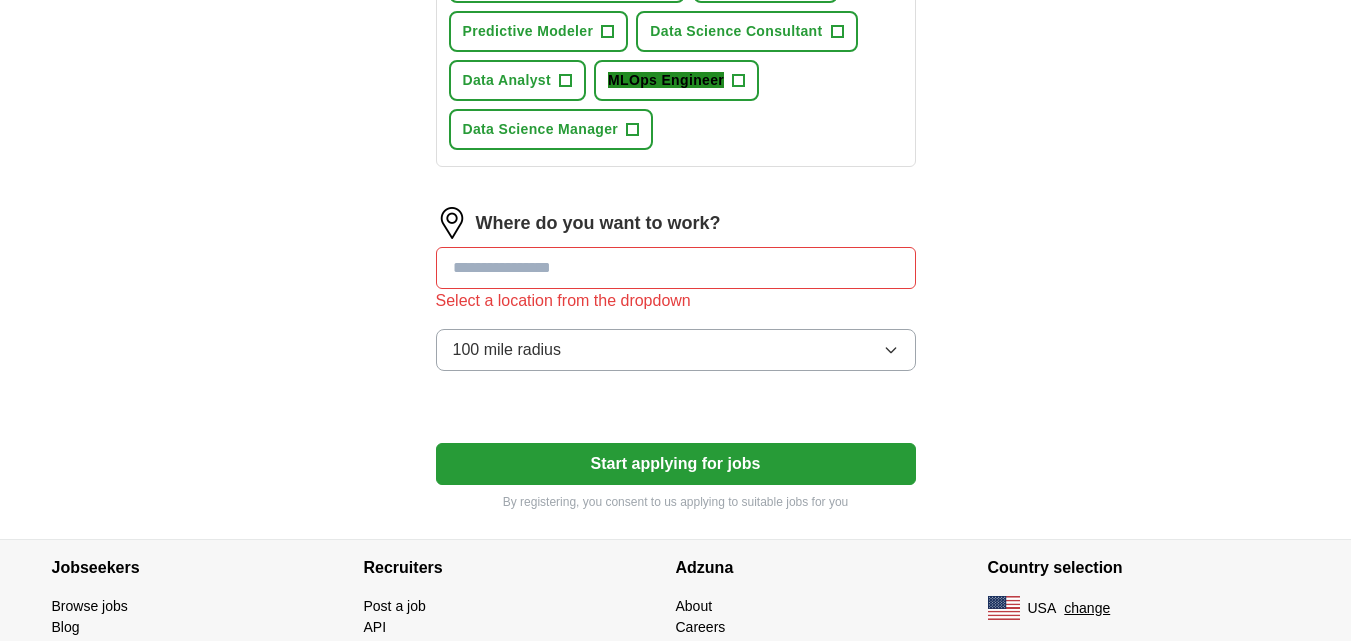 click at bounding box center [676, 268] 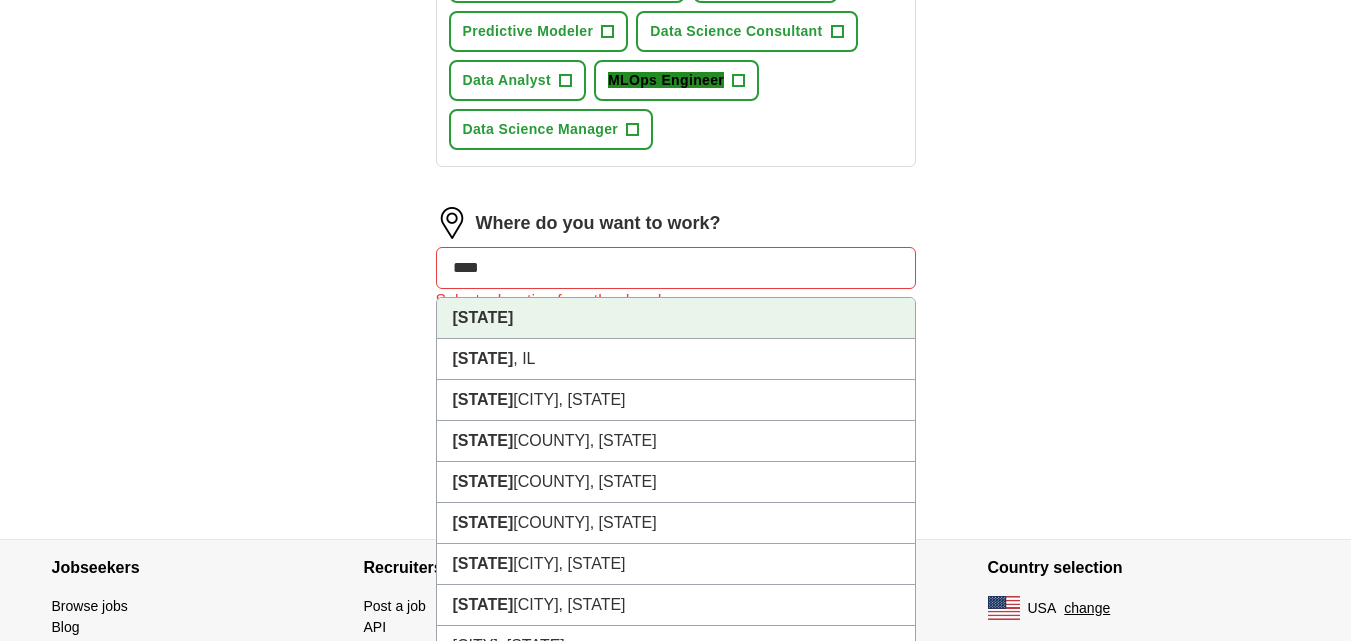 click on "[STATE]" at bounding box center (676, 318) 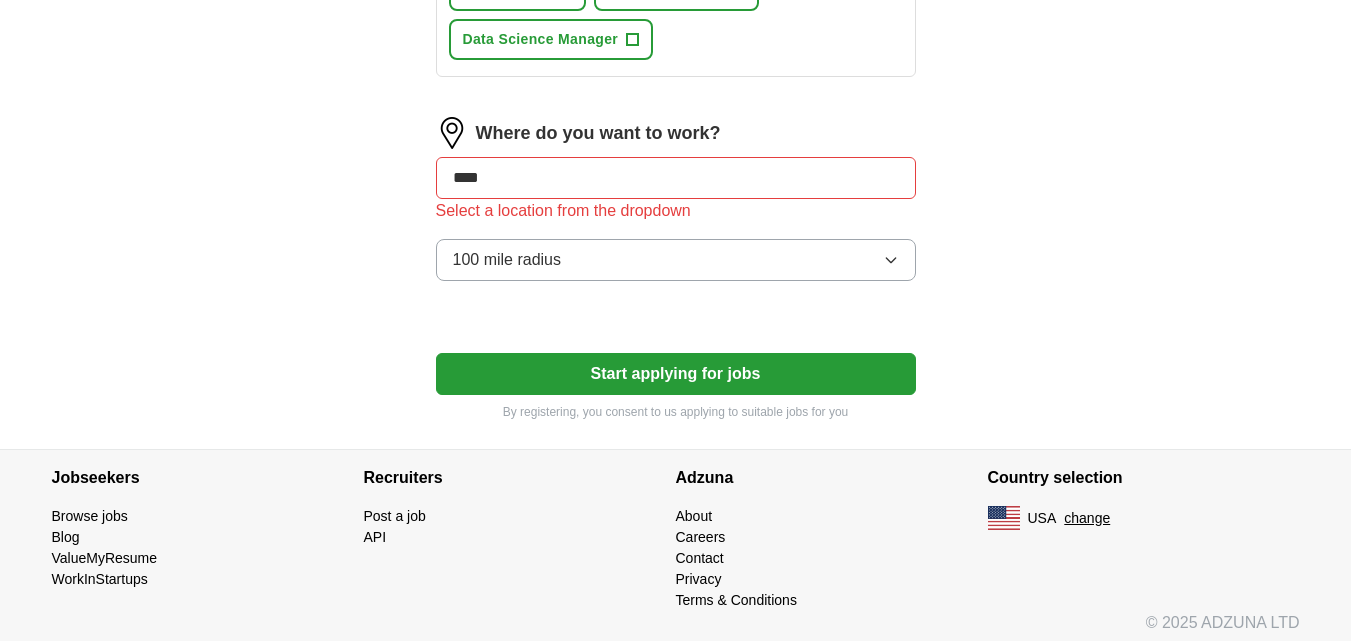 scroll, scrollTop: 1039, scrollLeft: 0, axis: vertical 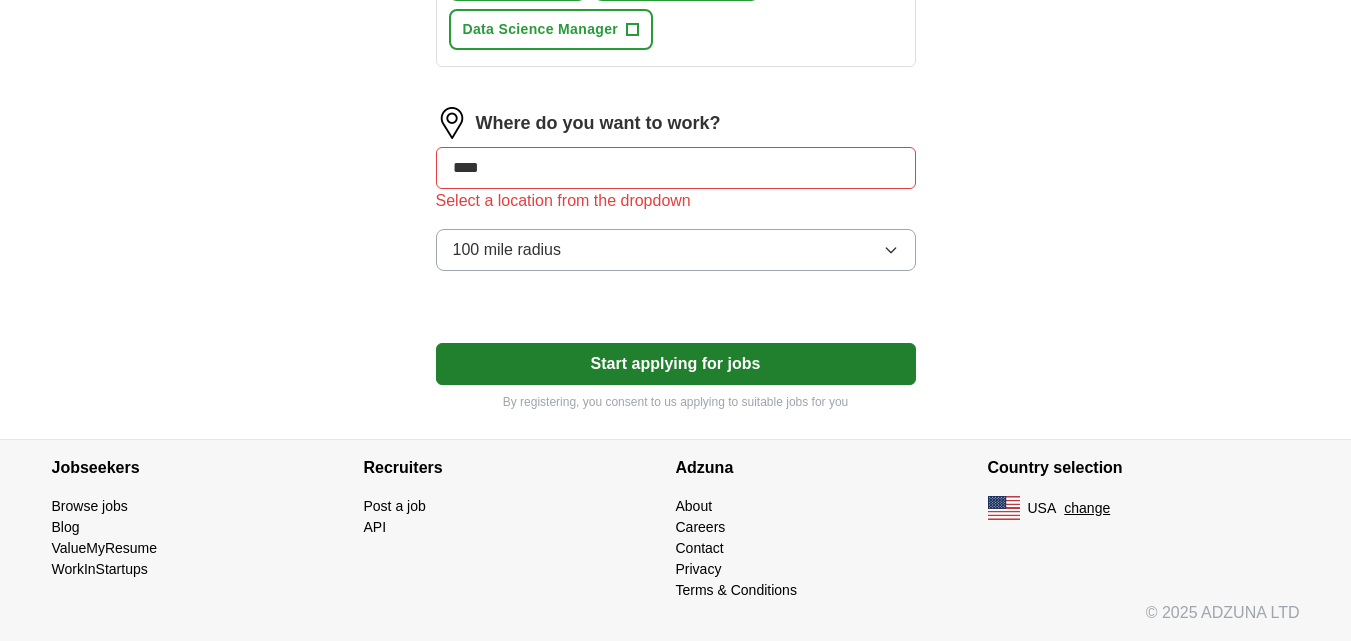 type on "****" 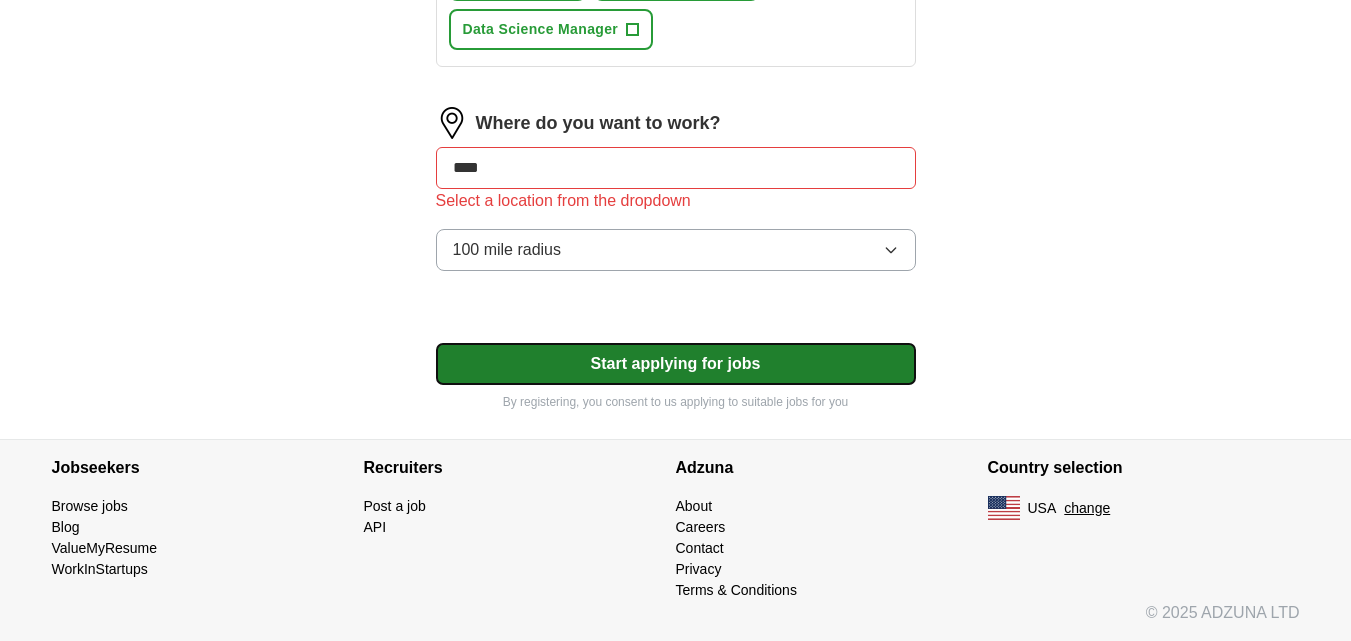 click on "Start applying for jobs" at bounding box center (676, 364) 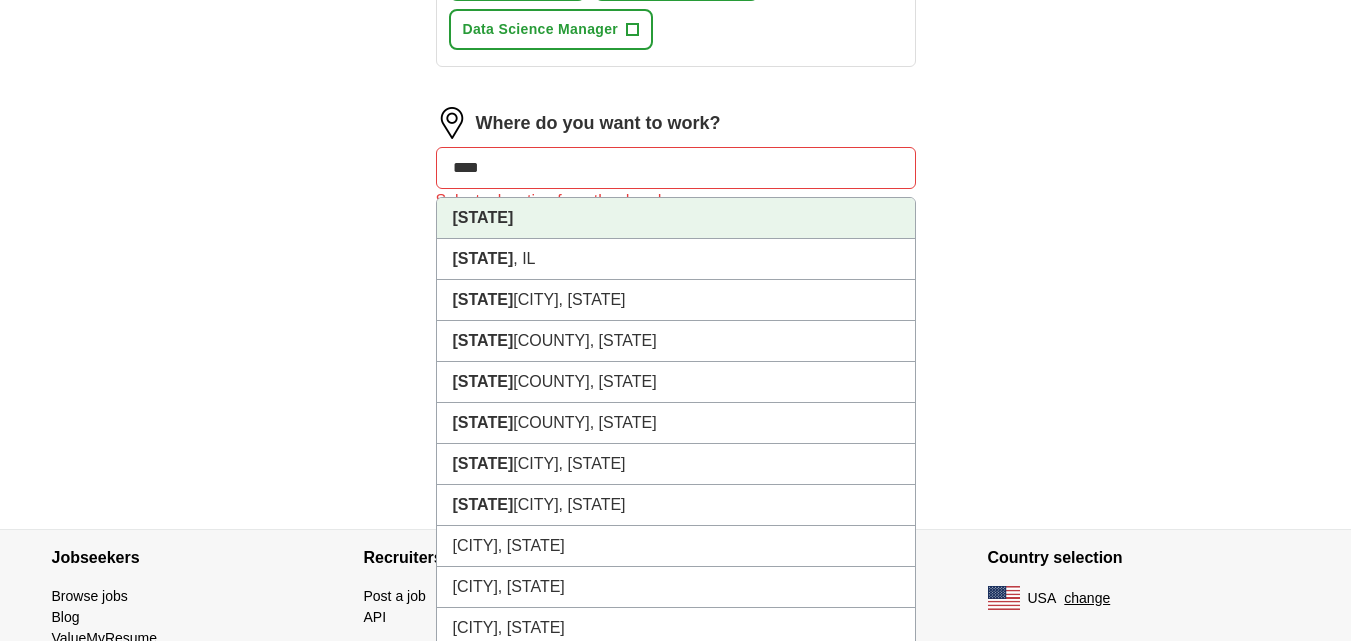 click on "****" at bounding box center [676, 168] 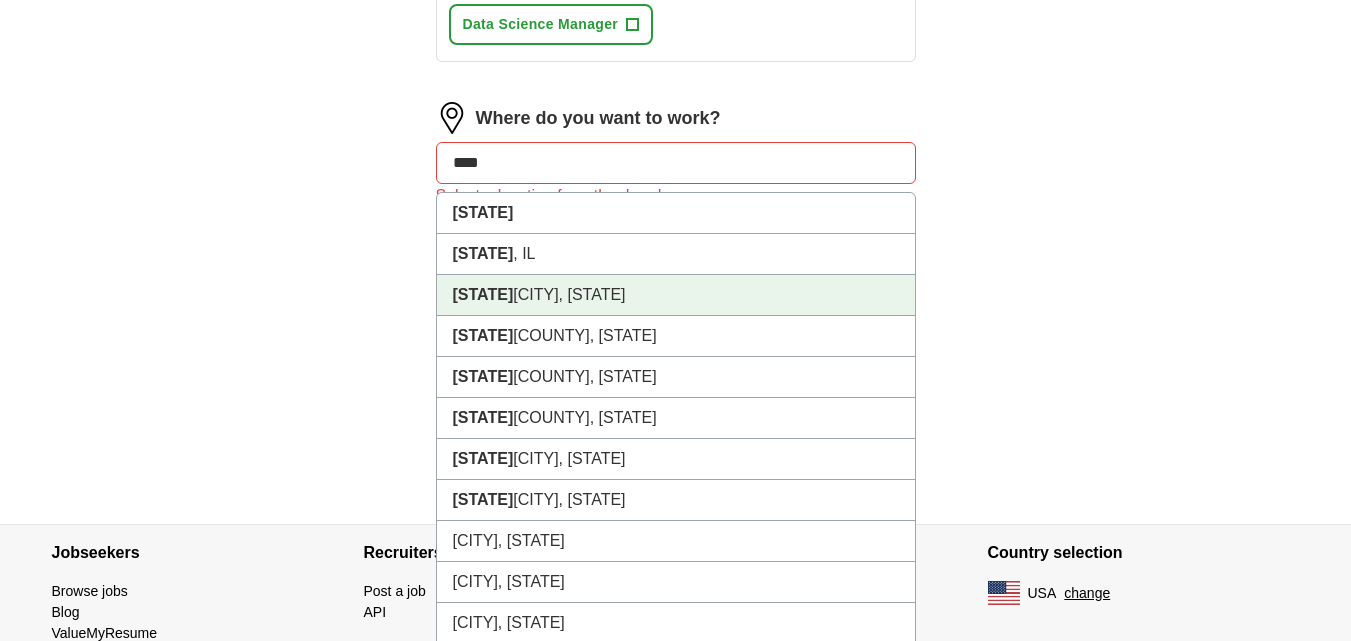 scroll, scrollTop: 1037, scrollLeft: 0, axis: vertical 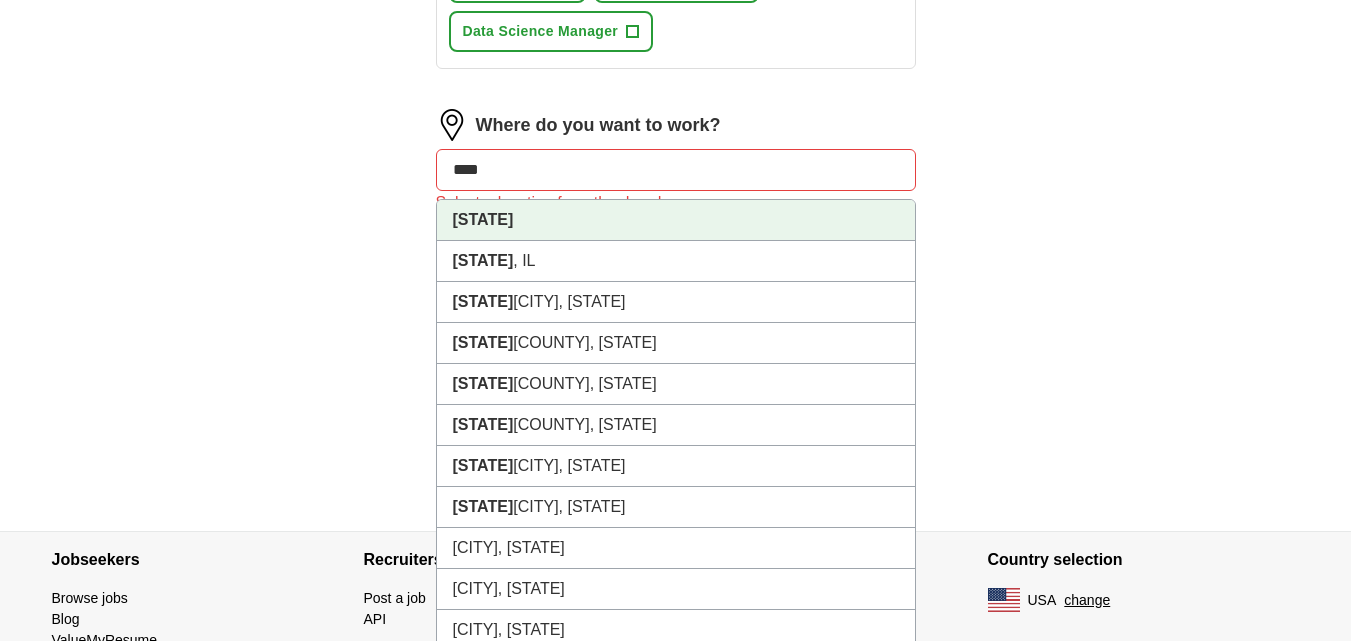 click on "[STATE]" at bounding box center (676, 220) 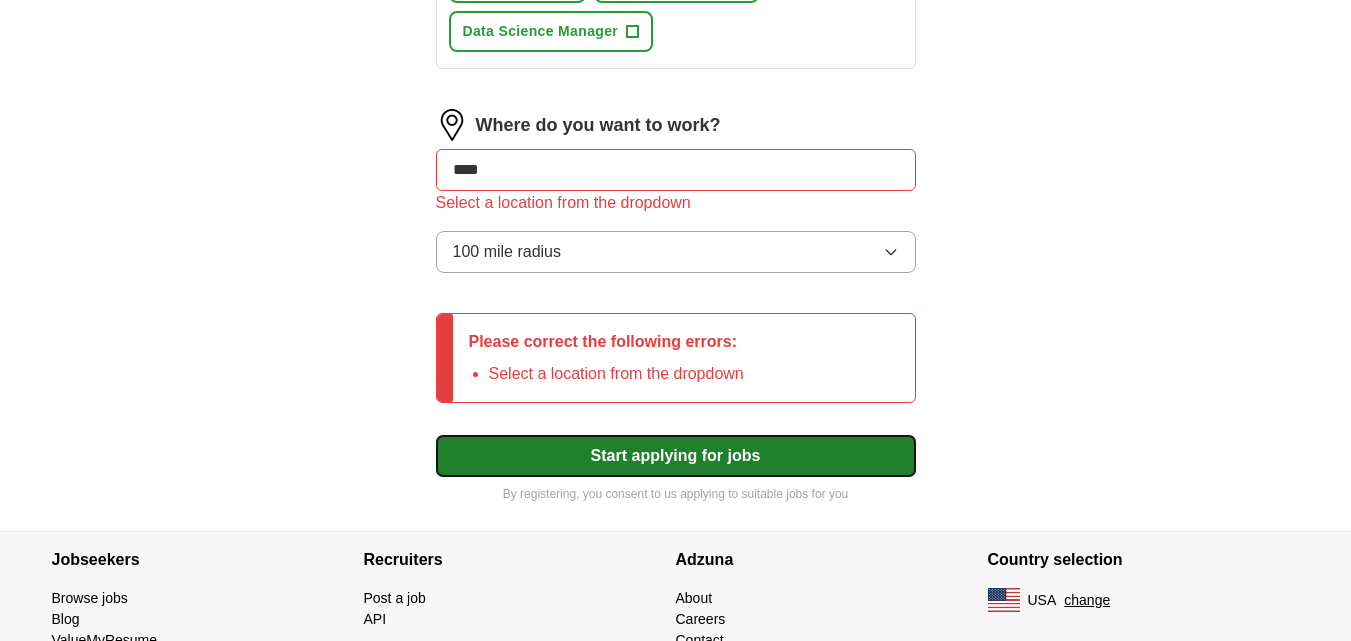 click on "Start applying for jobs" at bounding box center [676, 456] 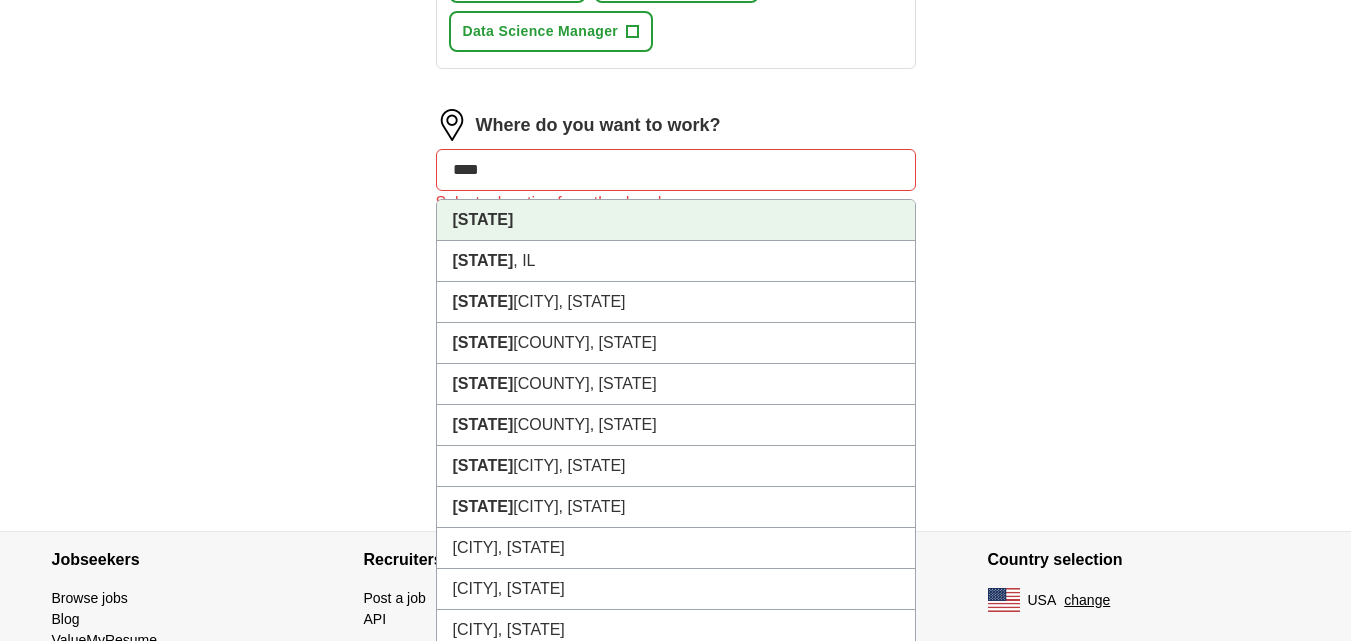 click on "****" at bounding box center [676, 170] 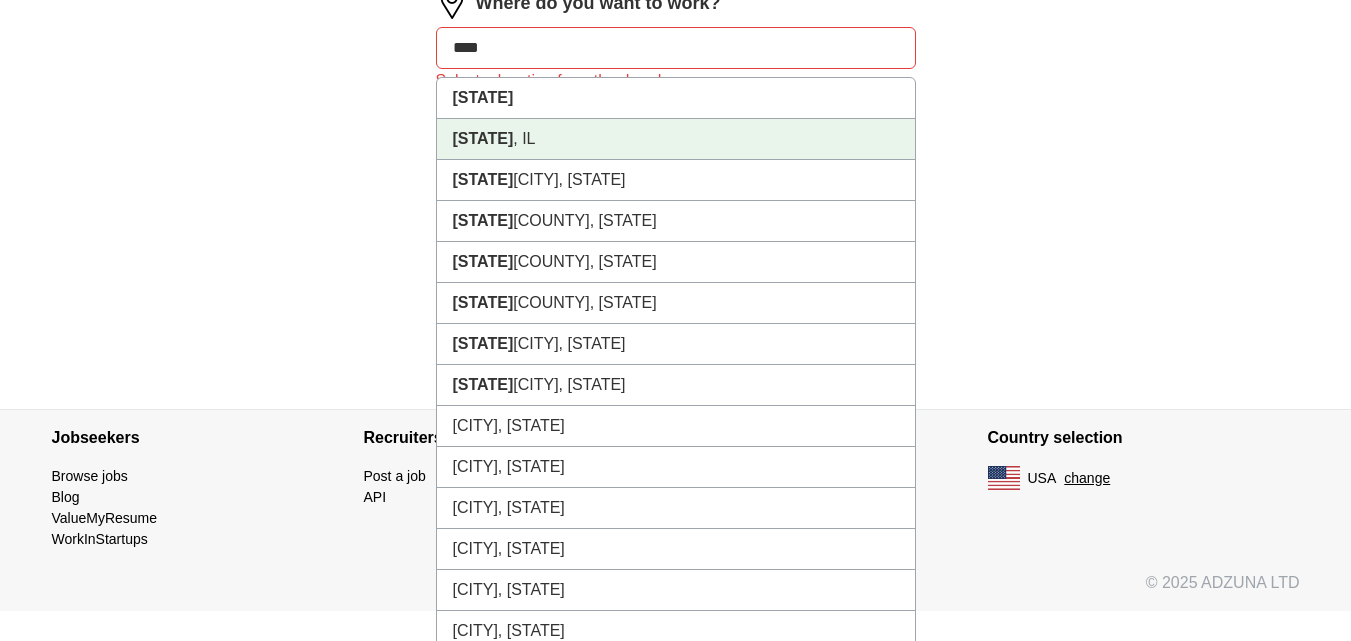 scroll, scrollTop: 1170, scrollLeft: 0, axis: vertical 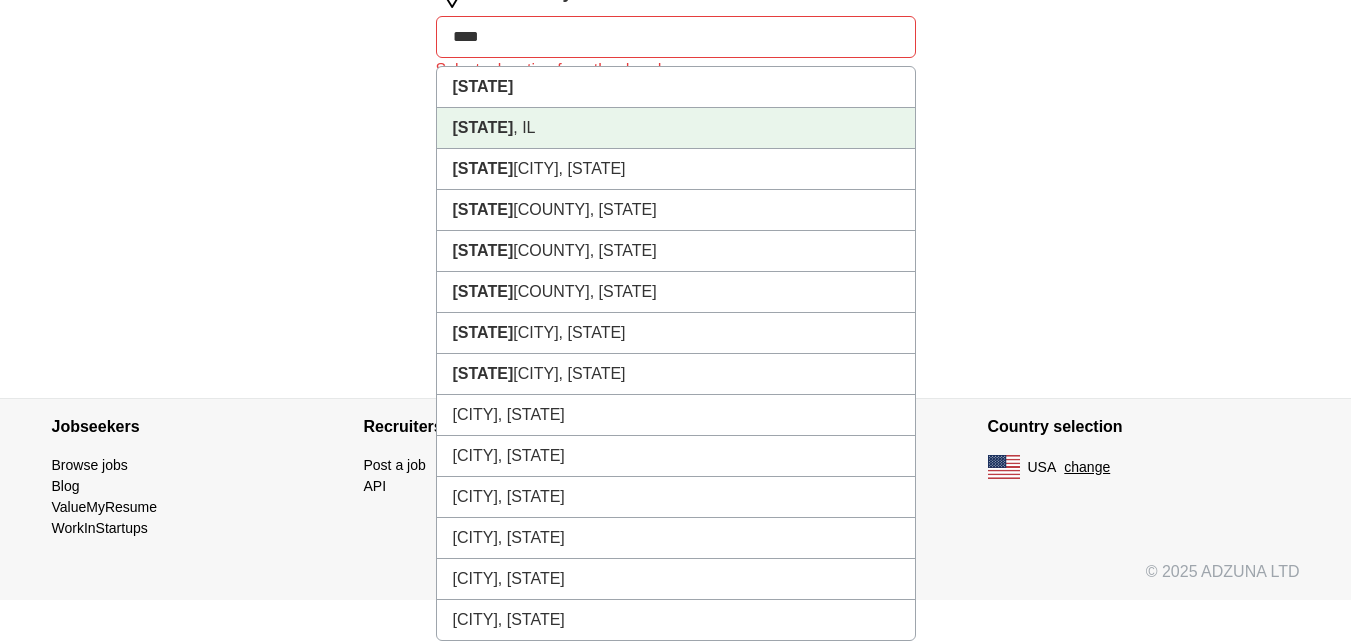 click on "[STATE], [STATE]" at bounding box center [676, 128] 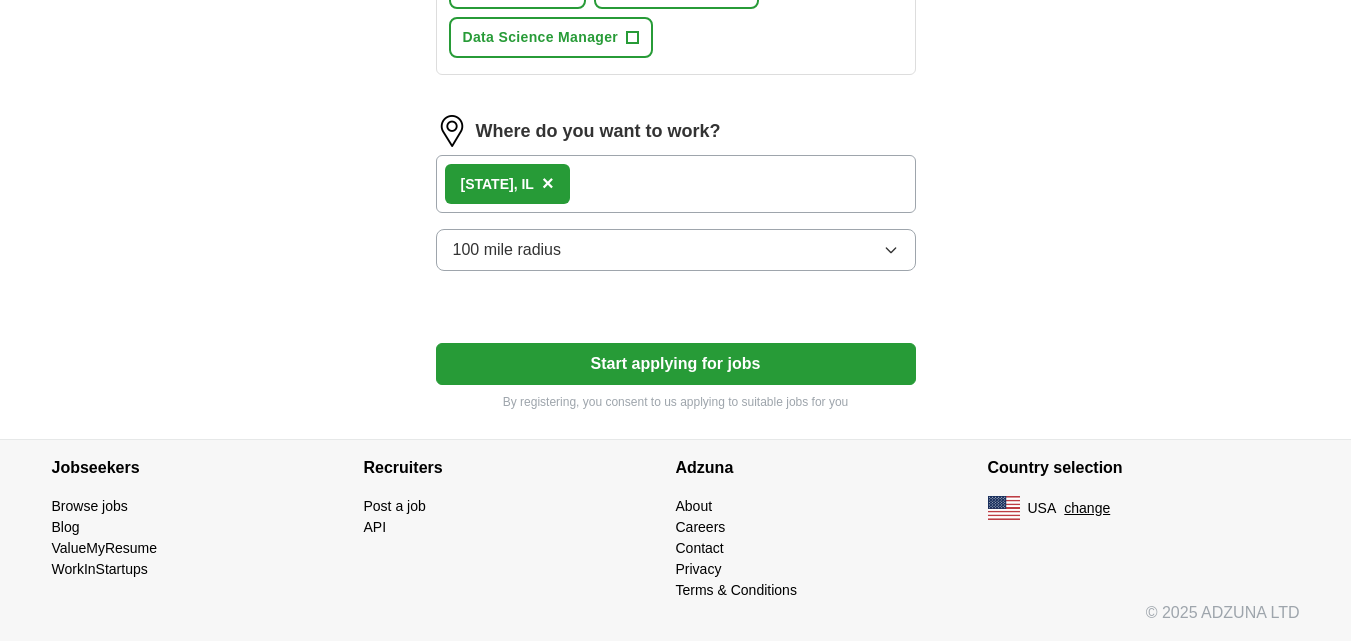 scroll, scrollTop: 1031, scrollLeft: 0, axis: vertical 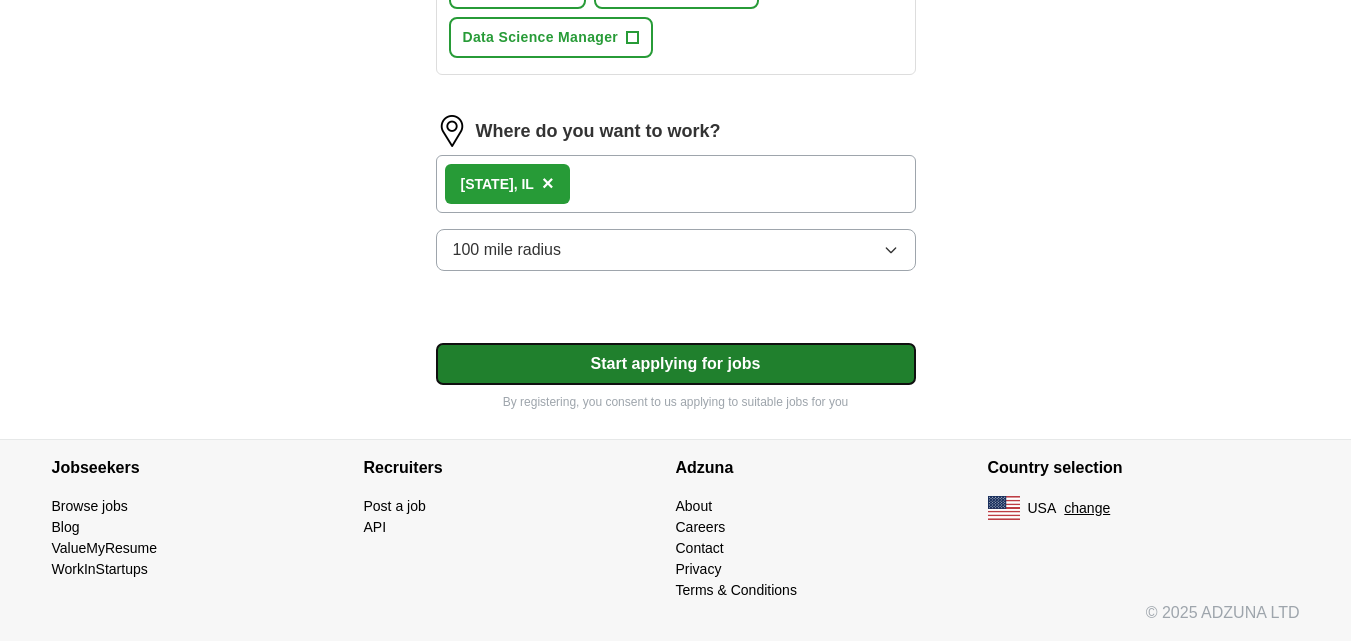 click on "Start applying for jobs" at bounding box center (676, 364) 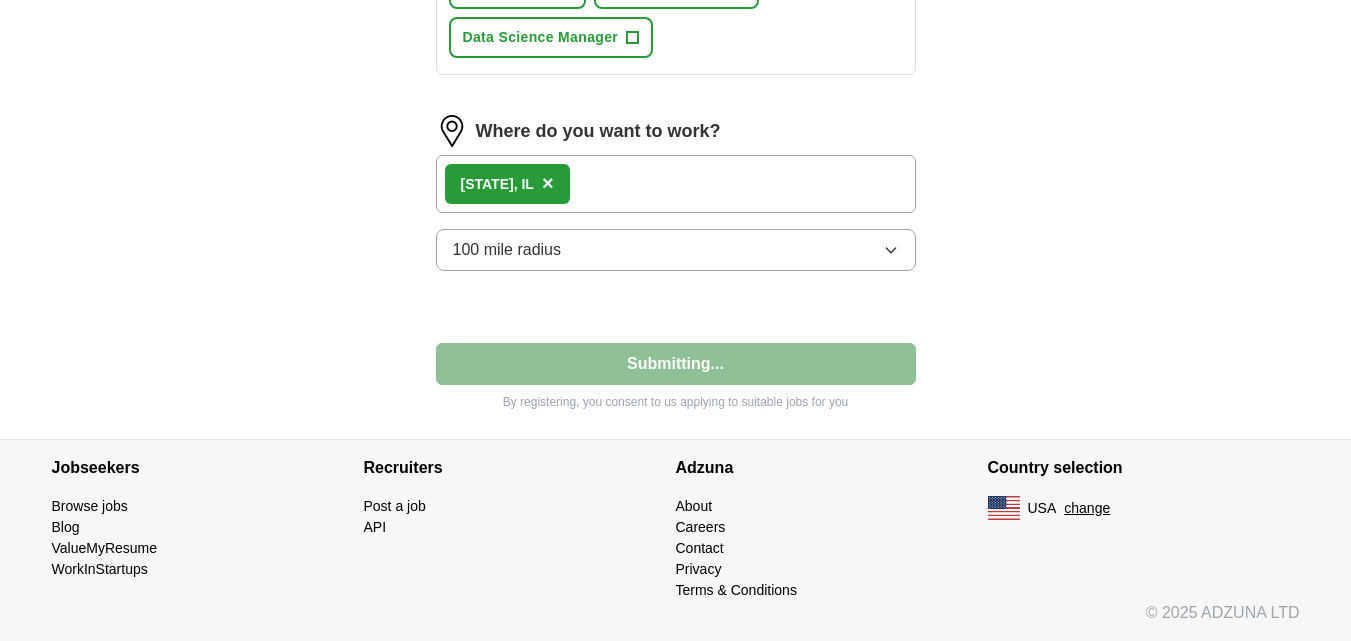 select on "**" 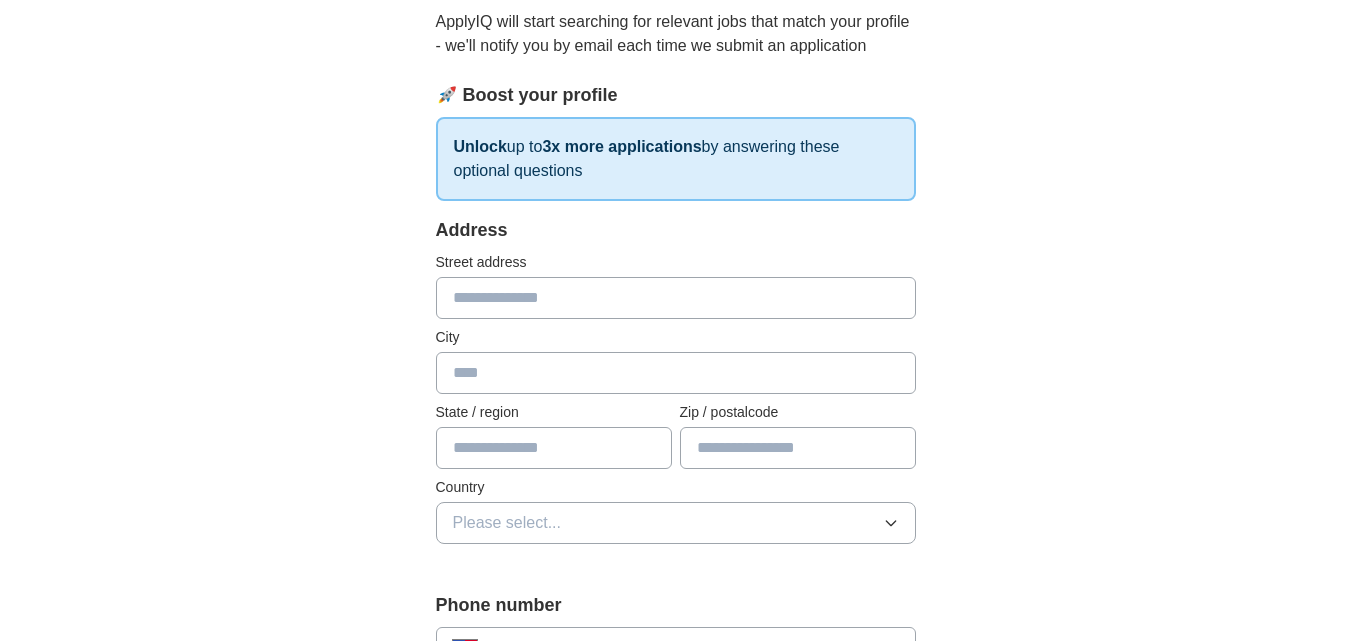 scroll, scrollTop: 219, scrollLeft: 0, axis: vertical 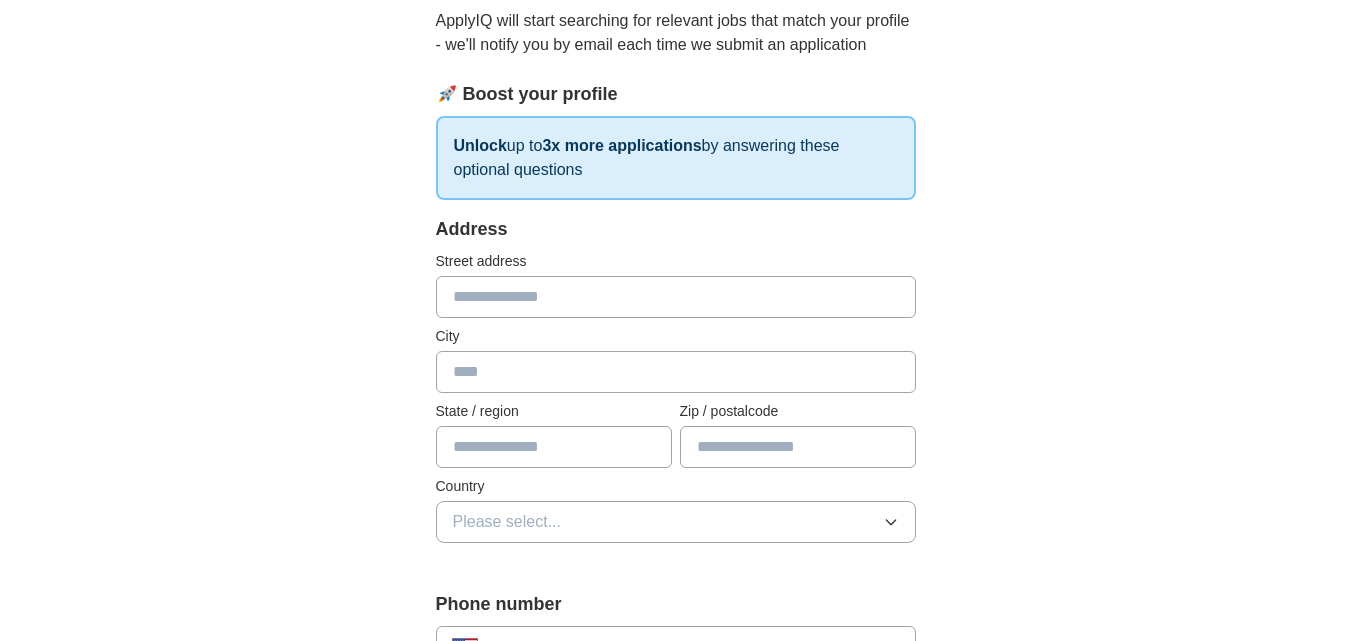 click at bounding box center (676, 297) 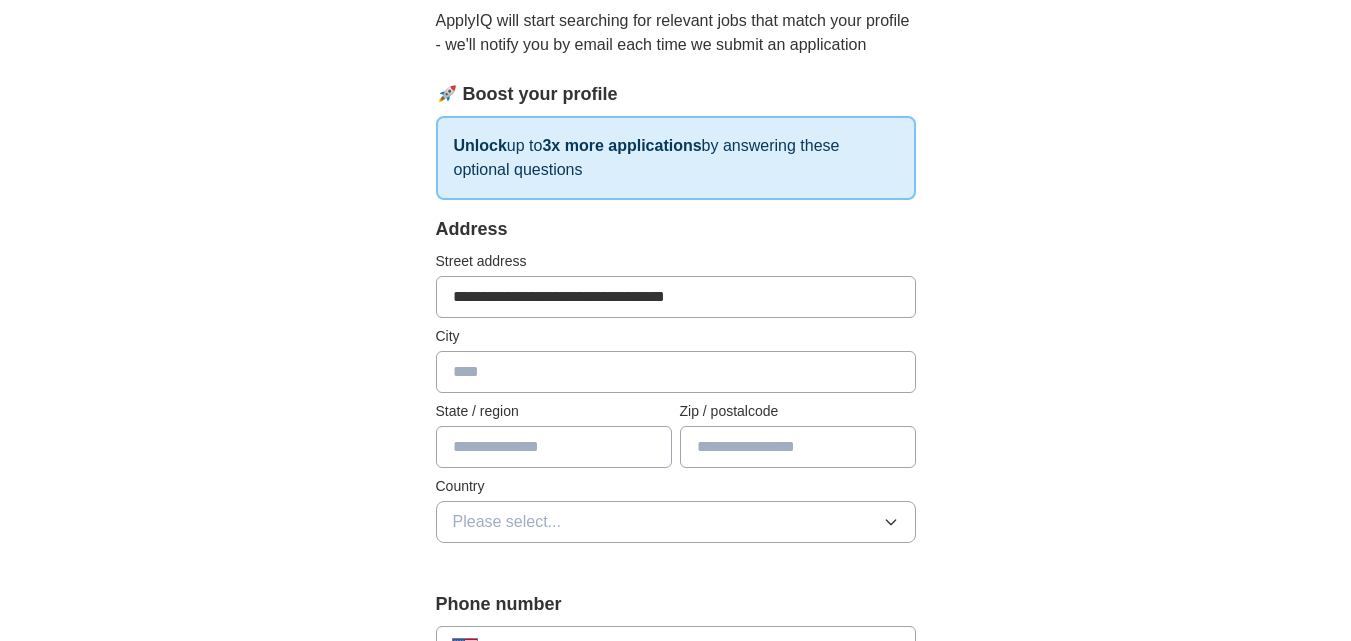 type on "**********" 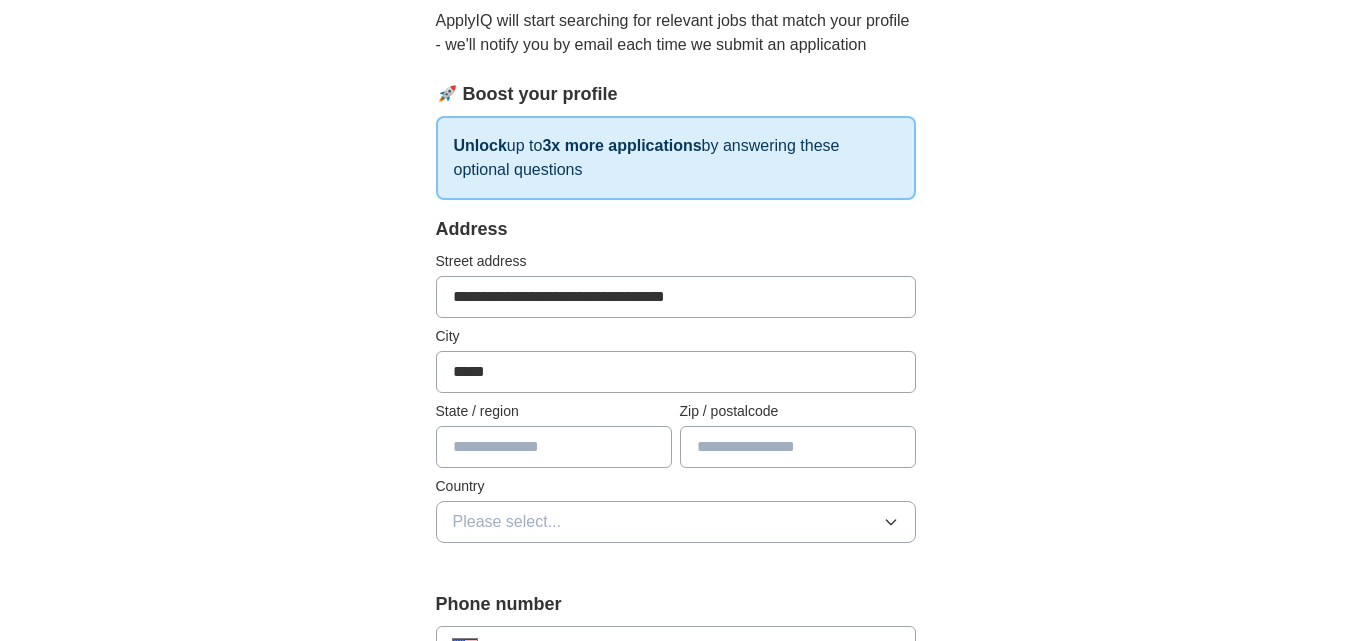 type on "****" 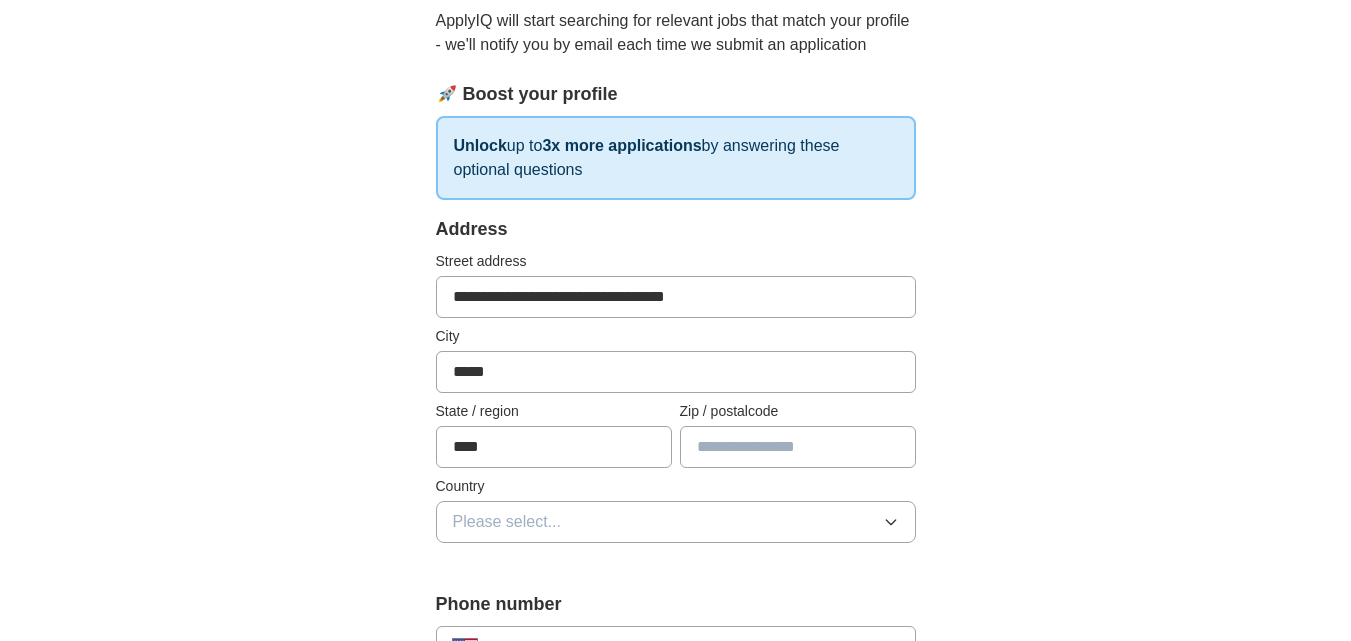 type on "*****" 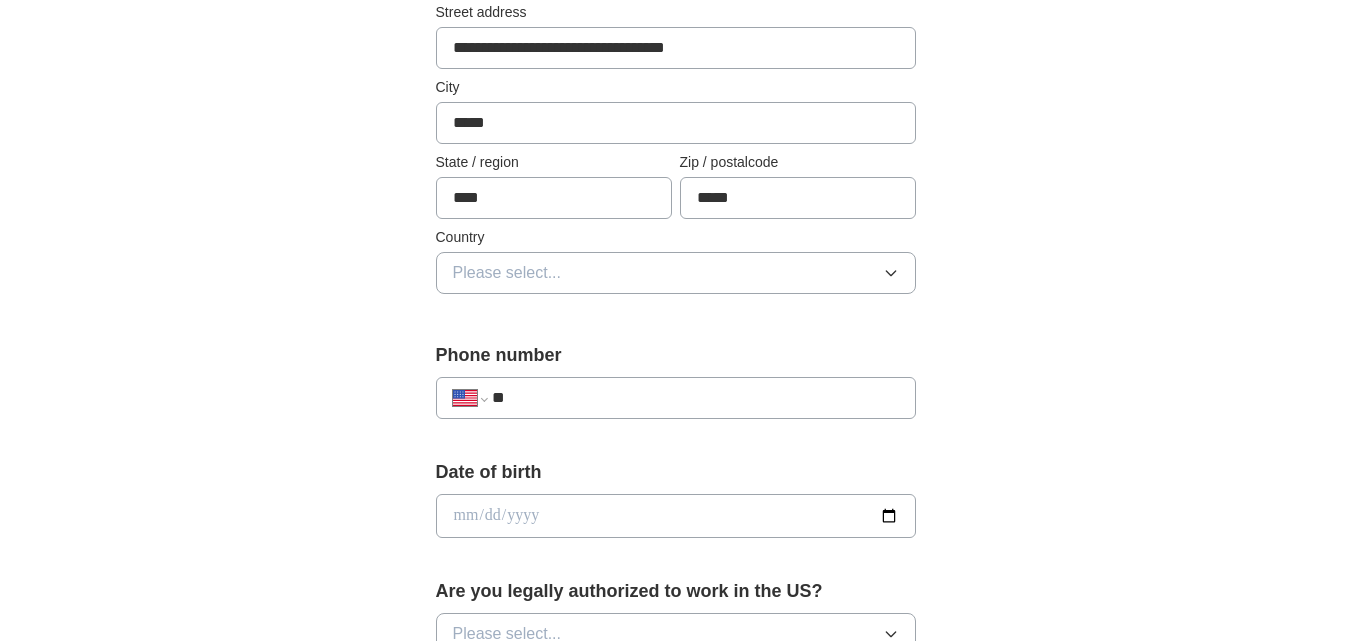 scroll, scrollTop: 469, scrollLeft: 0, axis: vertical 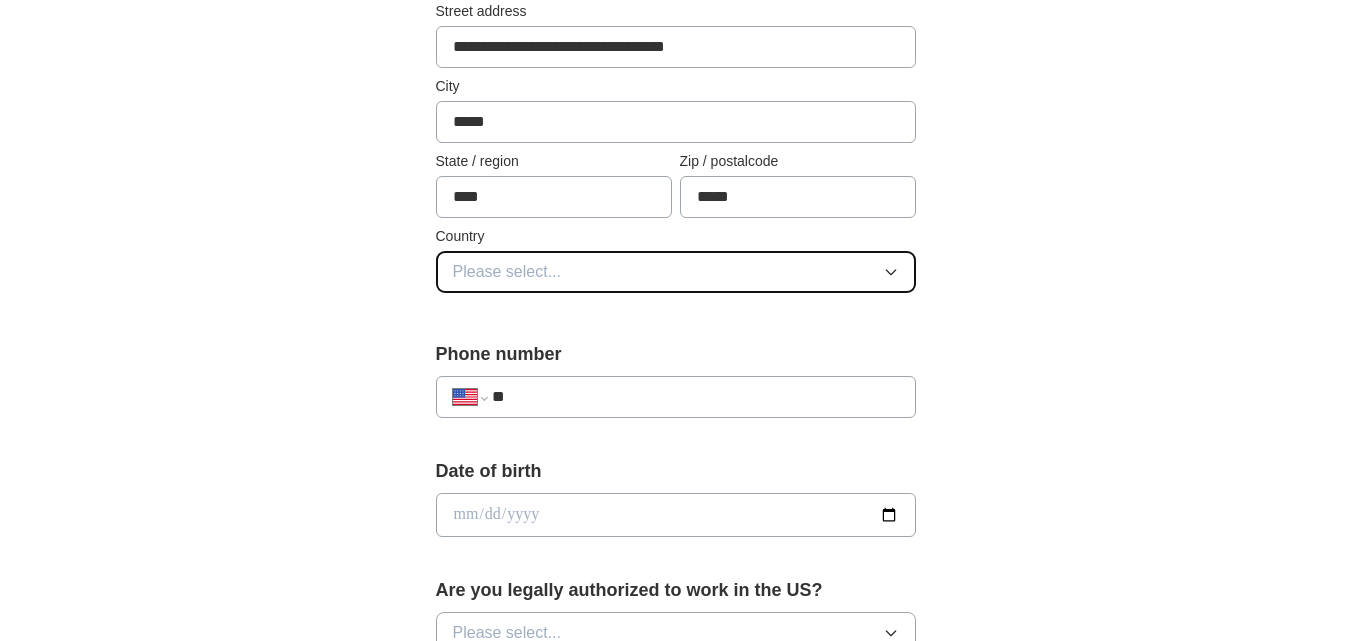 click on "Please select..." at bounding box center [676, 272] 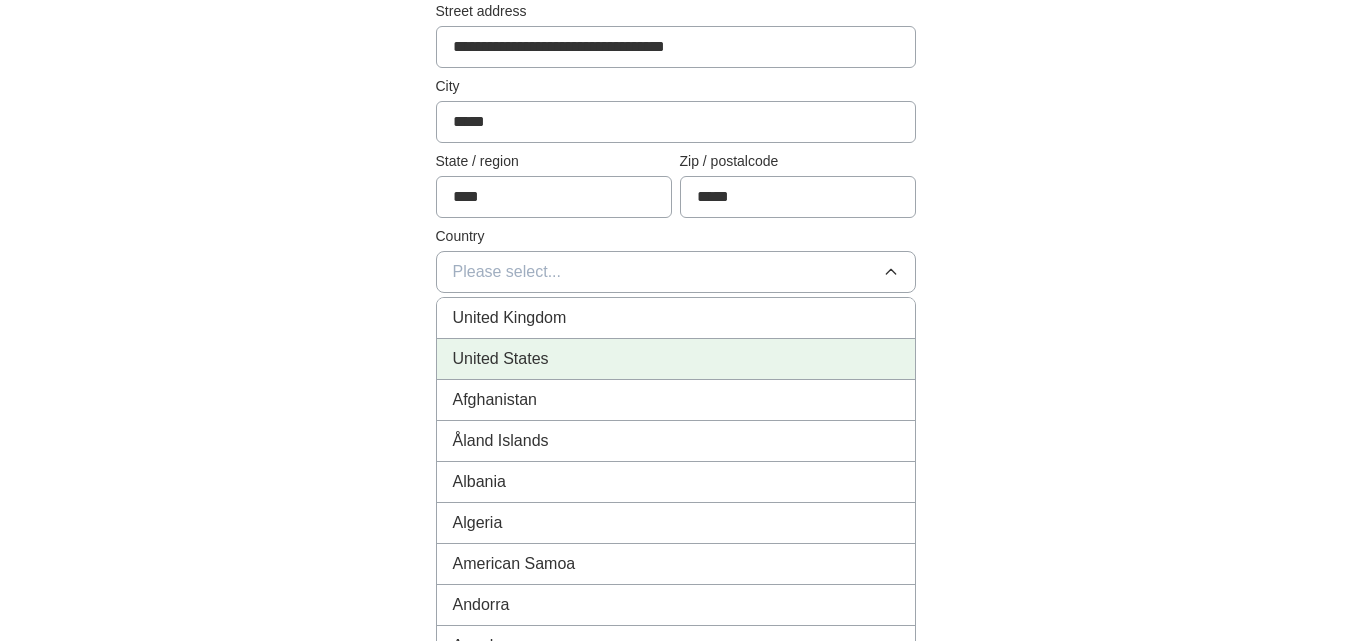 click on "United States" at bounding box center (676, 359) 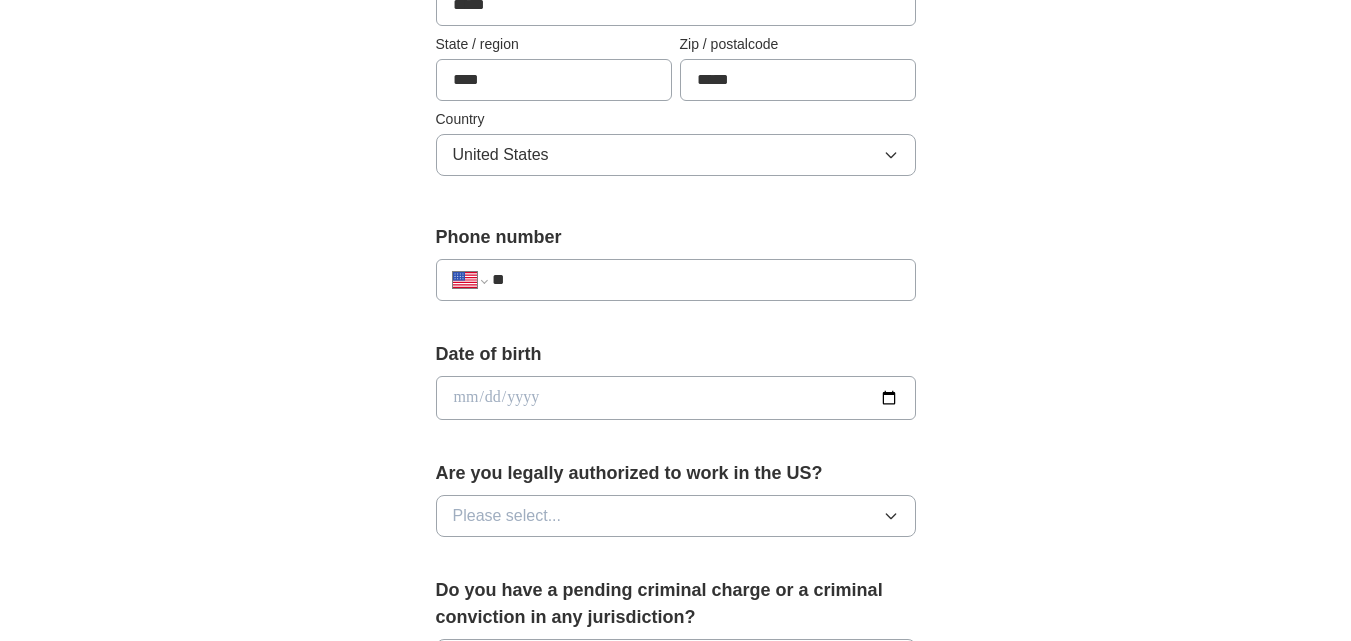 scroll, scrollTop: 593, scrollLeft: 0, axis: vertical 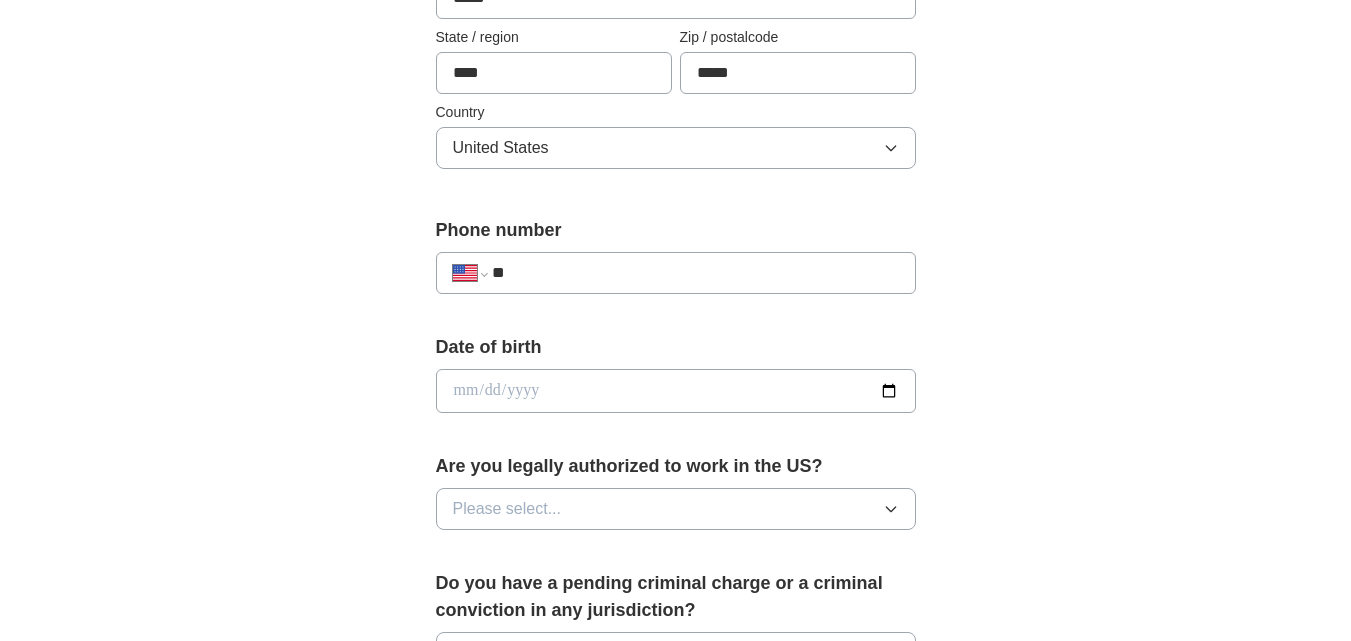 click on "**" at bounding box center [695, 273] 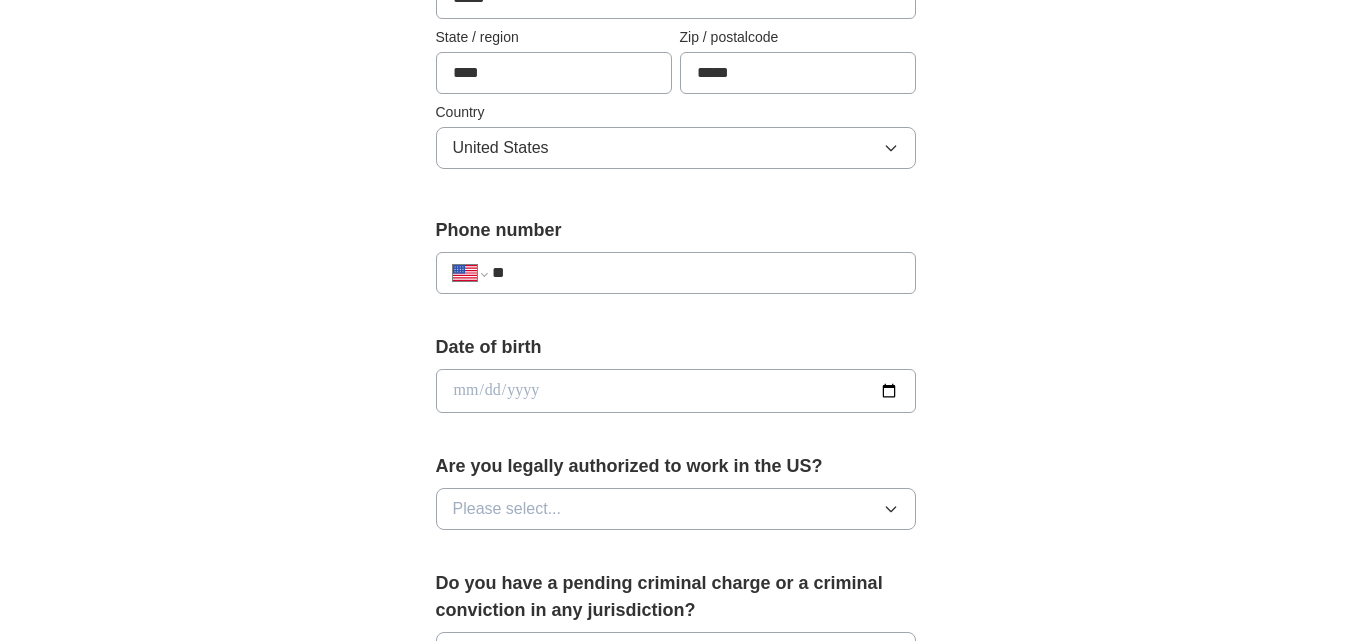paste on "**********" 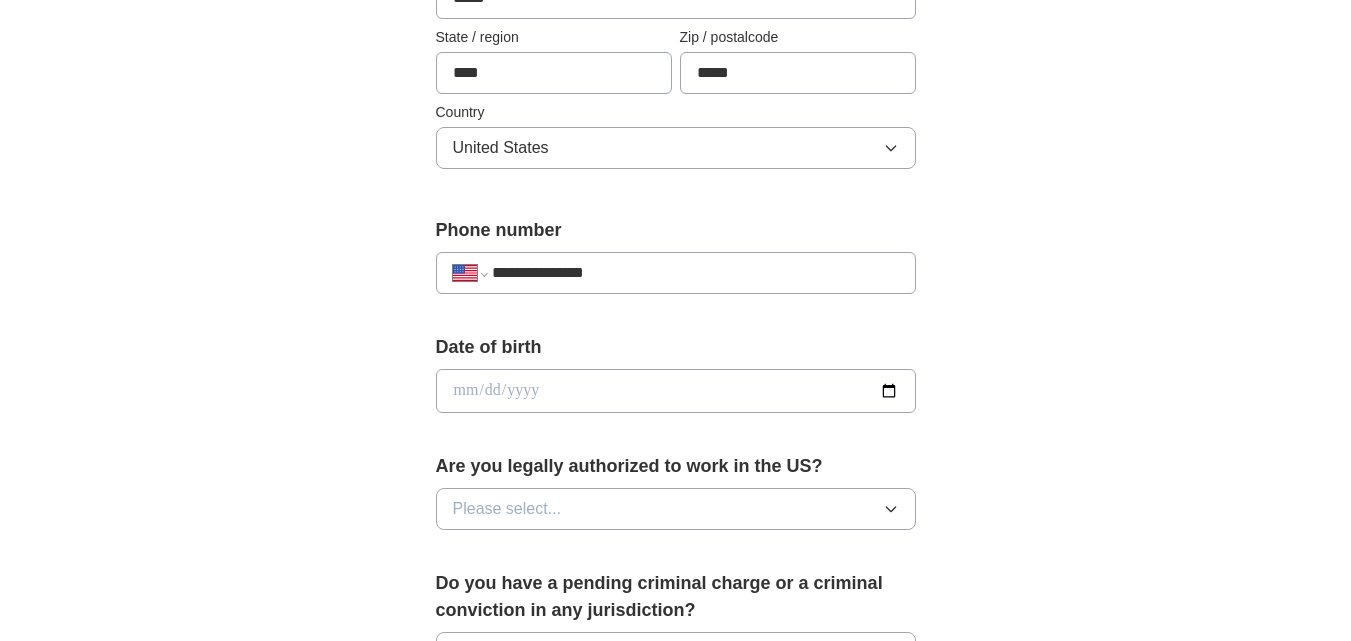 type on "**********" 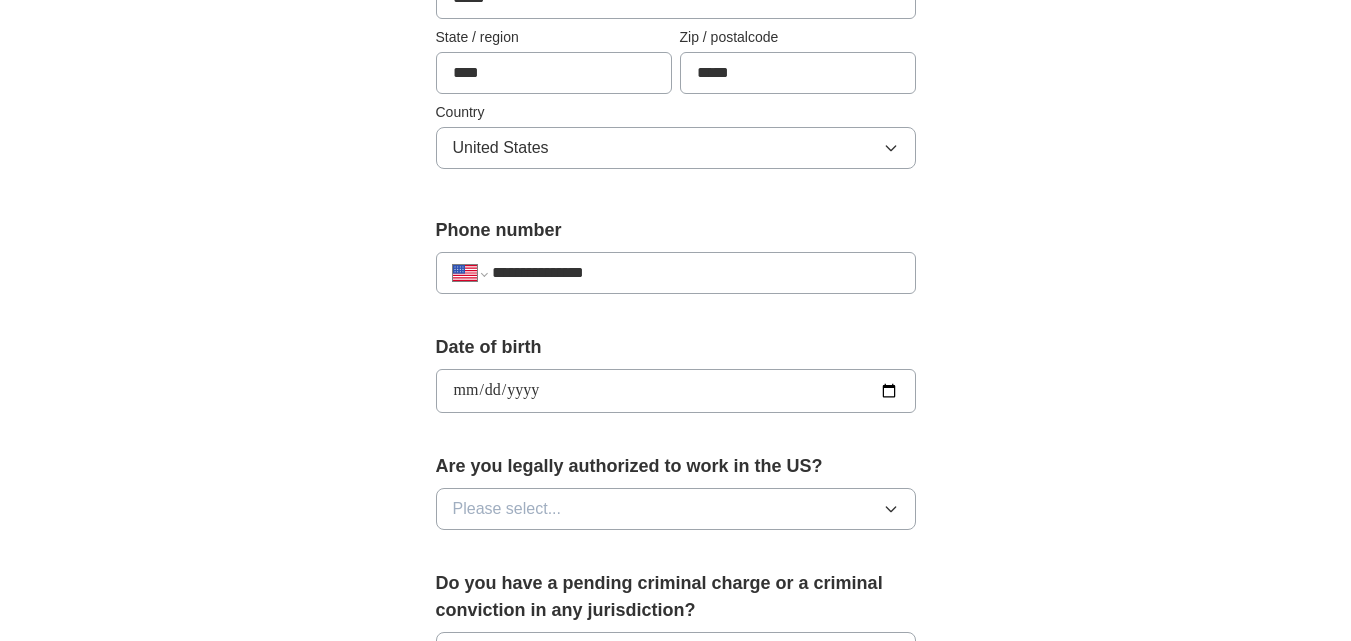 type on "**********" 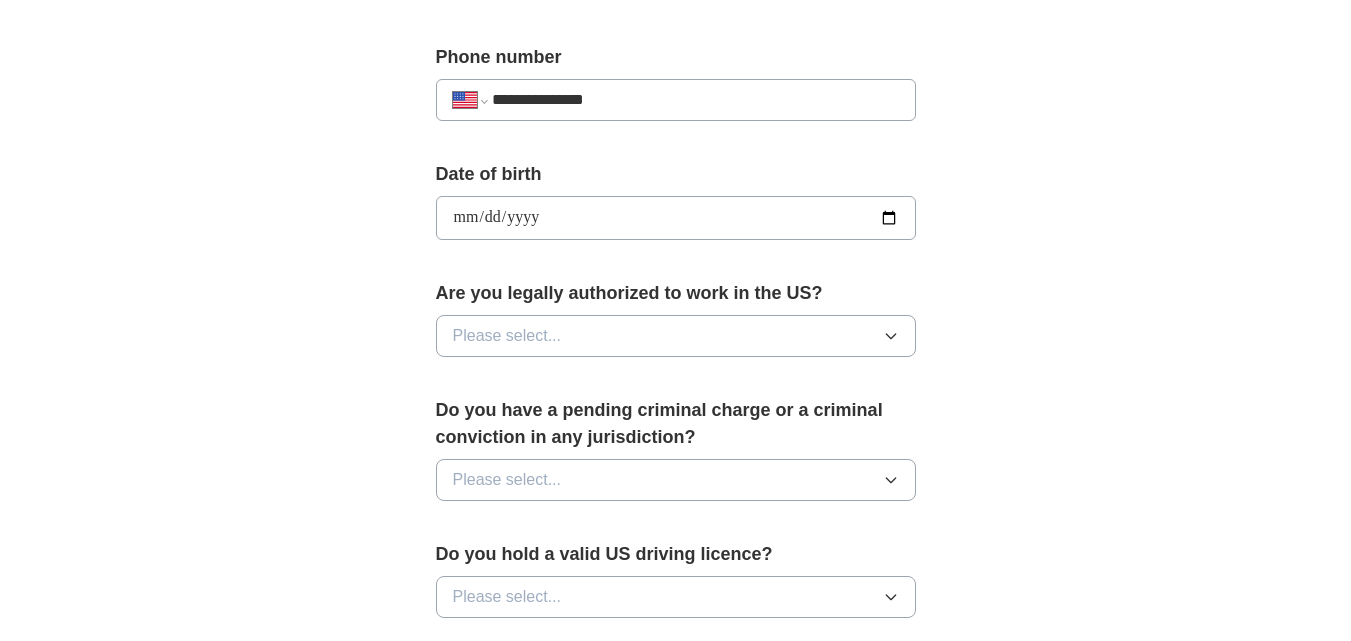 scroll, scrollTop: 767, scrollLeft: 0, axis: vertical 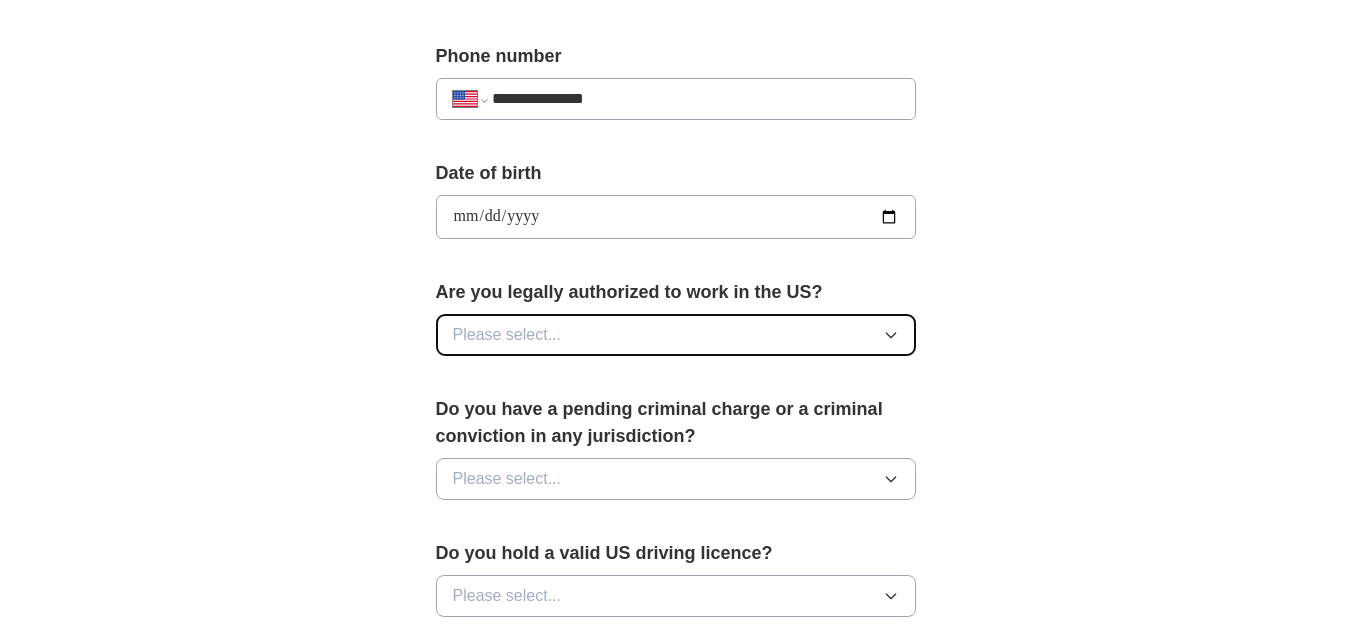 click on "Please select..." at bounding box center [676, 335] 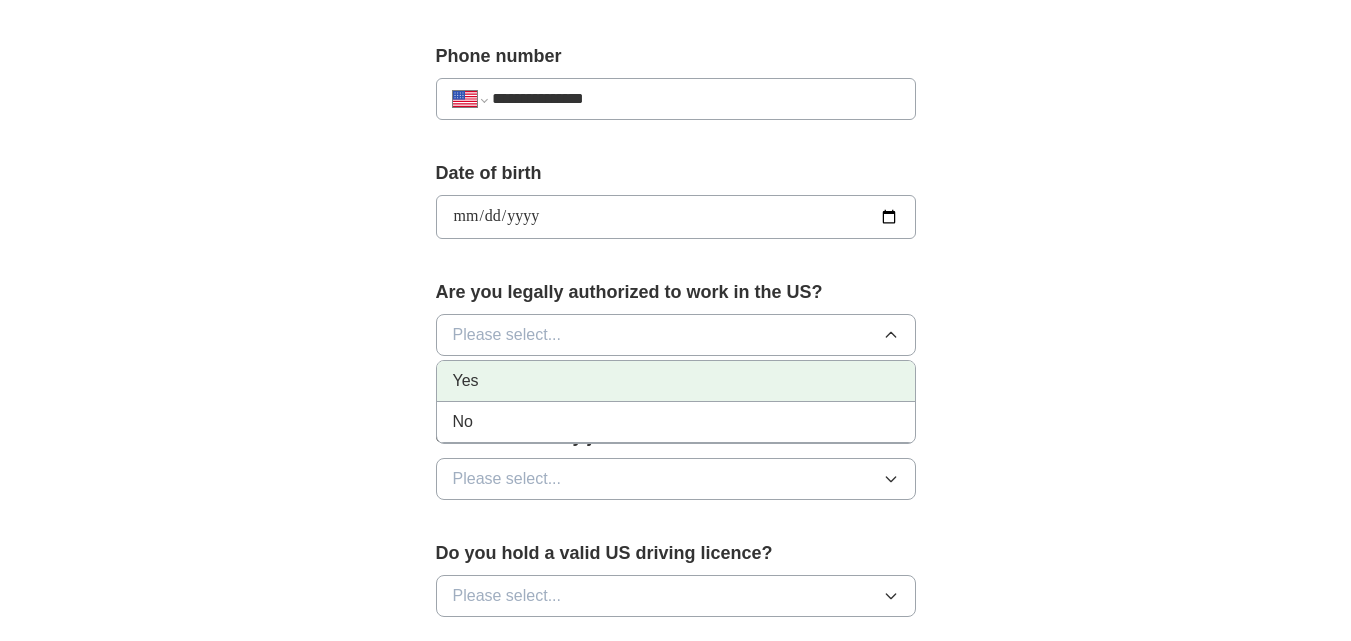 click on "Yes" at bounding box center (676, 381) 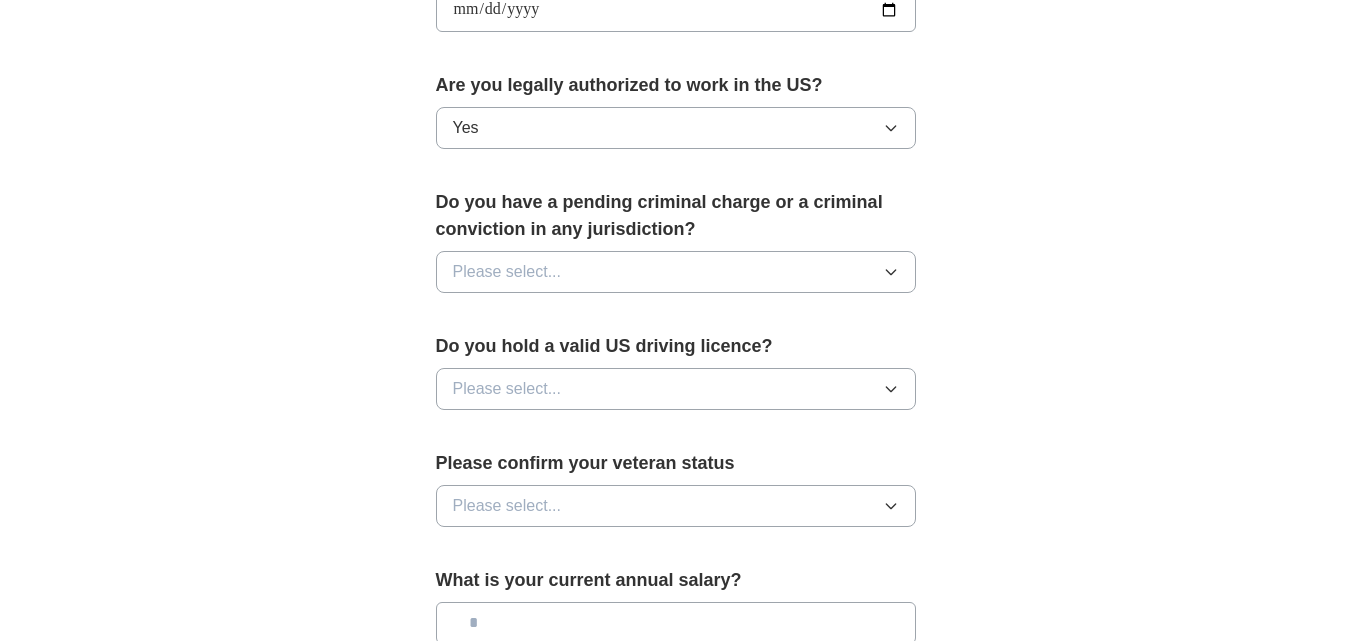 scroll, scrollTop: 1008, scrollLeft: 0, axis: vertical 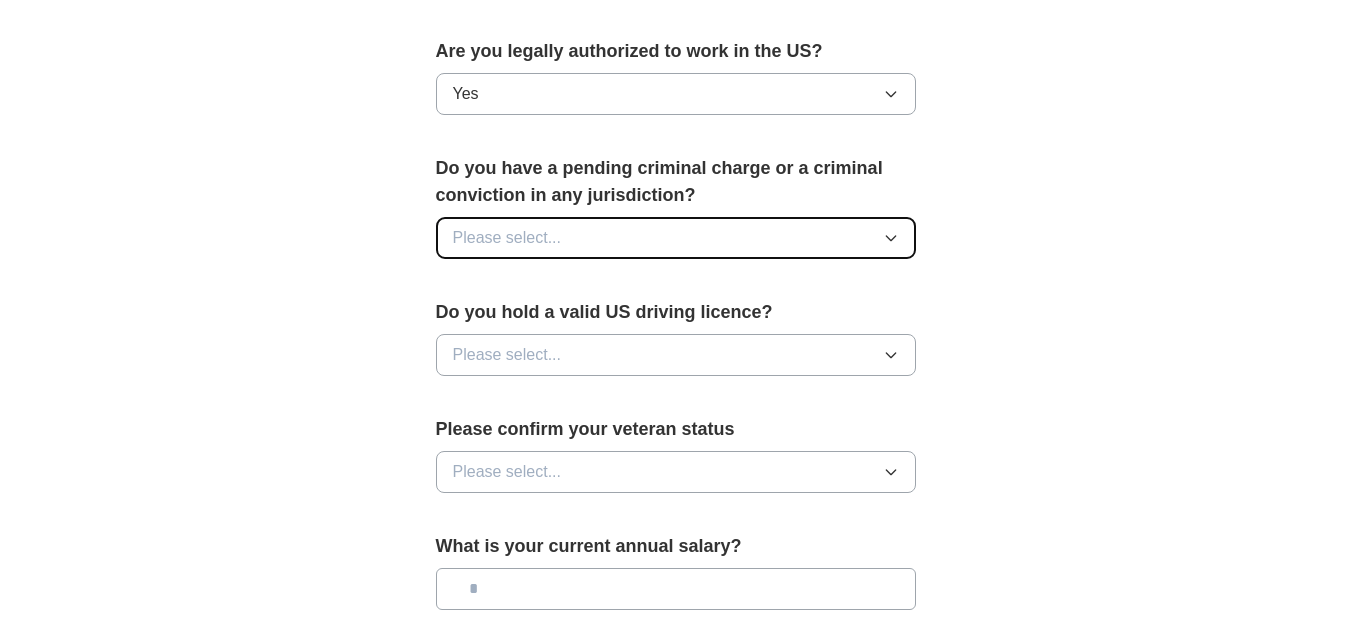 click on "Please select..." at bounding box center (676, 238) 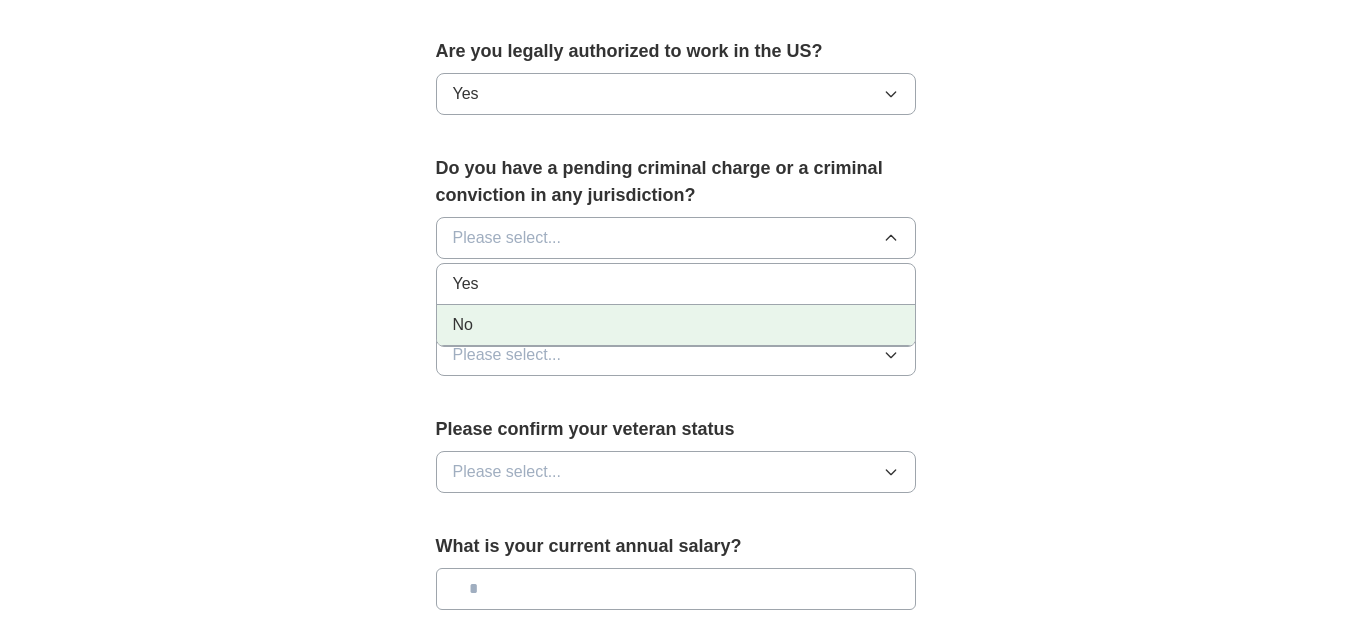 click on "No" at bounding box center (676, 325) 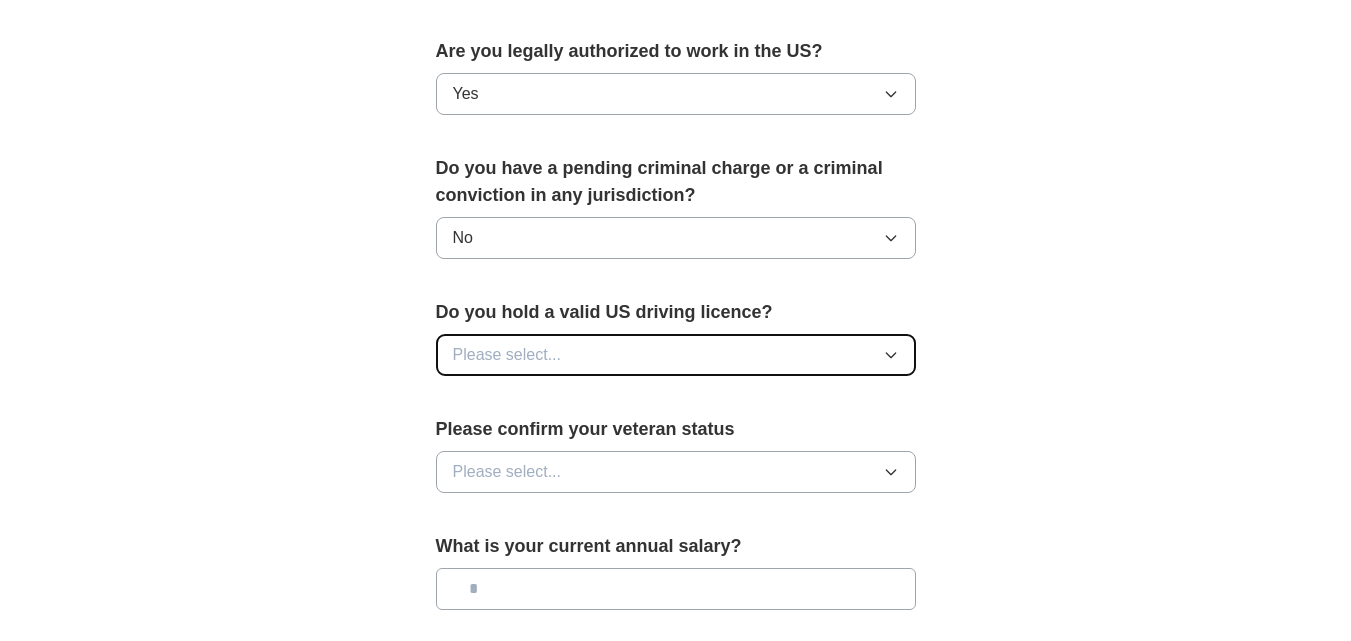 click on "Please select..." at bounding box center (676, 355) 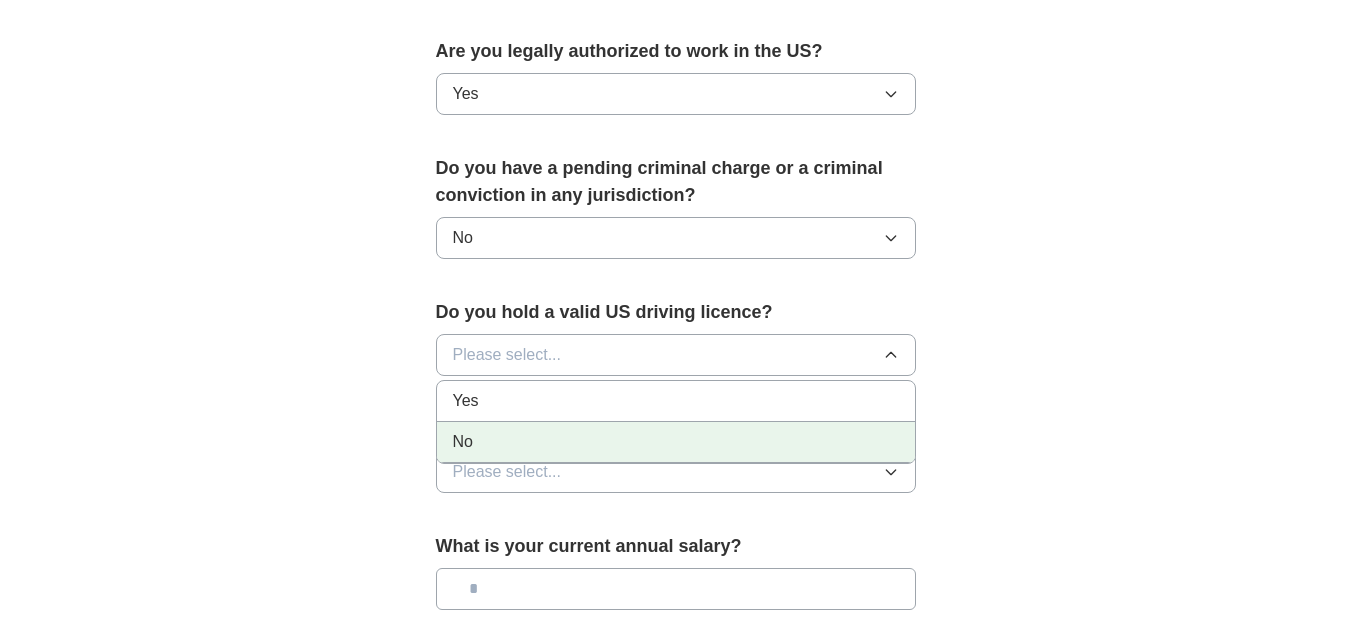 click on "No" at bounding box center (676, 442) 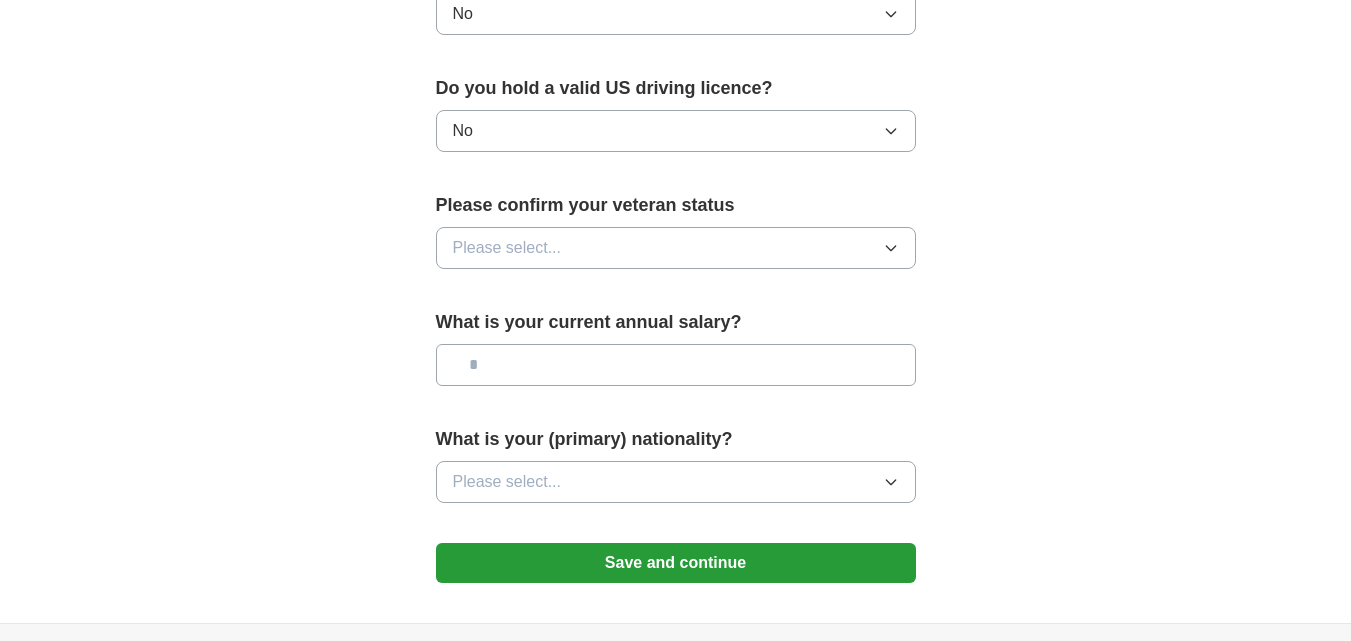 scroll, scrollTop: 1233, scrollLeft: 0, axis: vertical 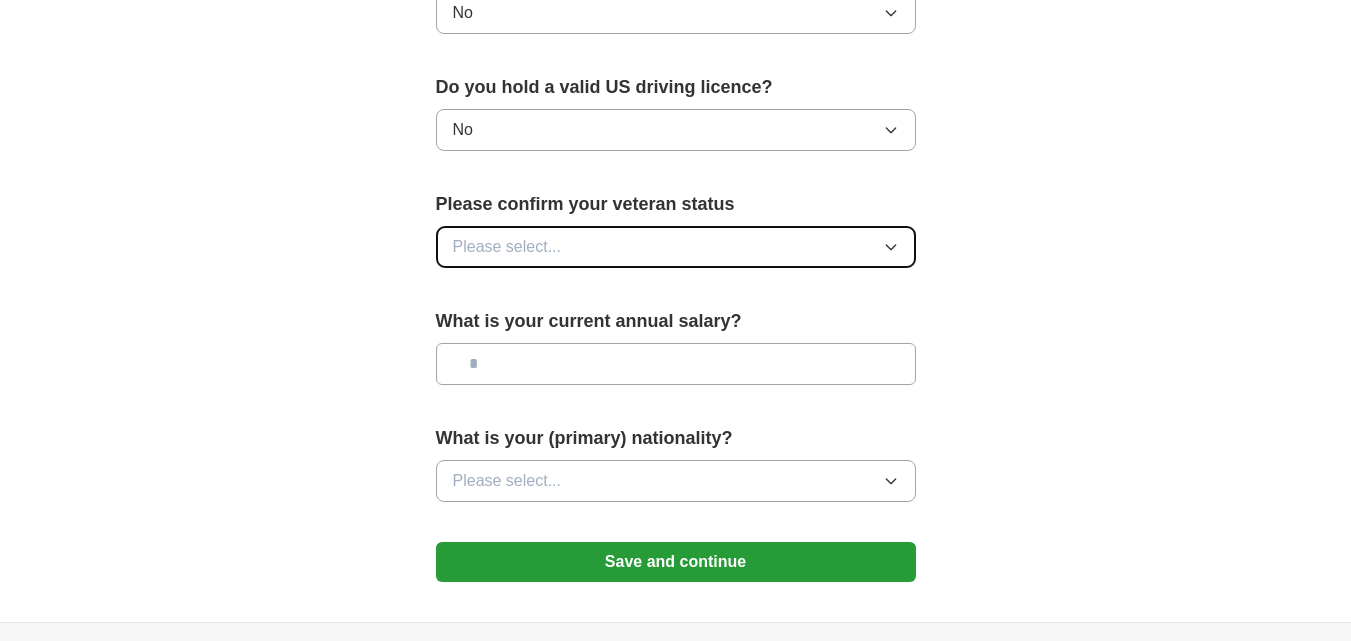 click on "Please select..." at bounding box center [676, 247] 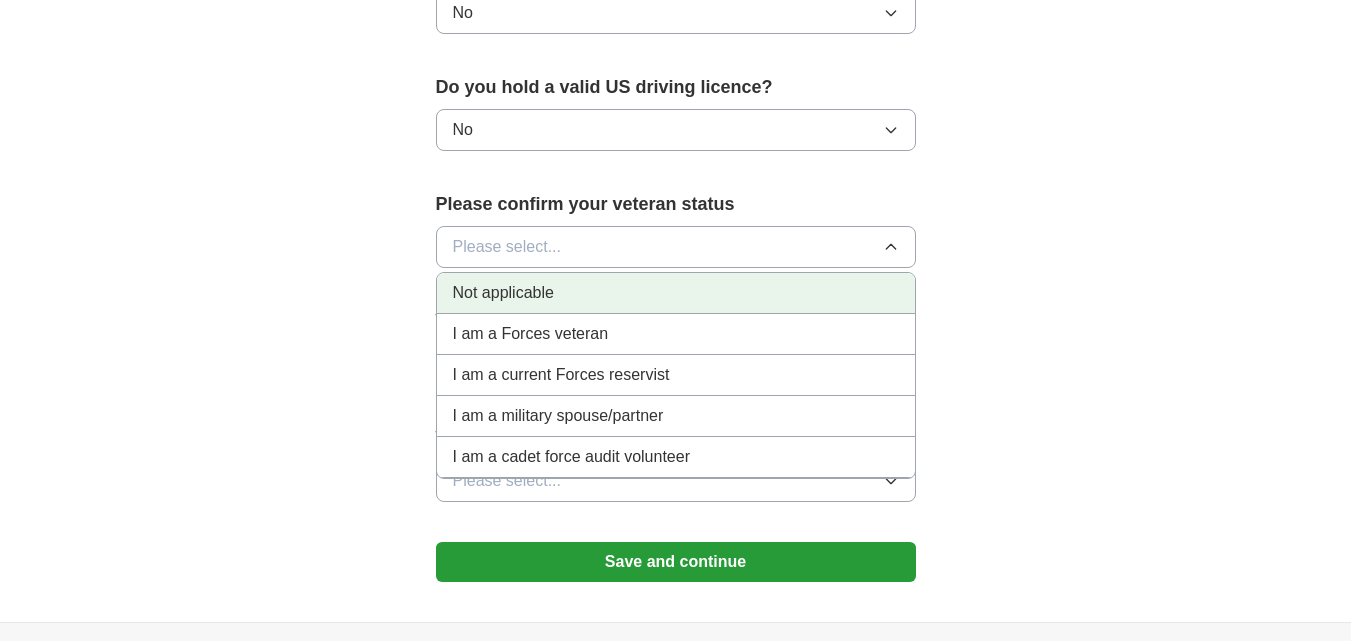click on "Not applicable" at bounding box center (676, 293) 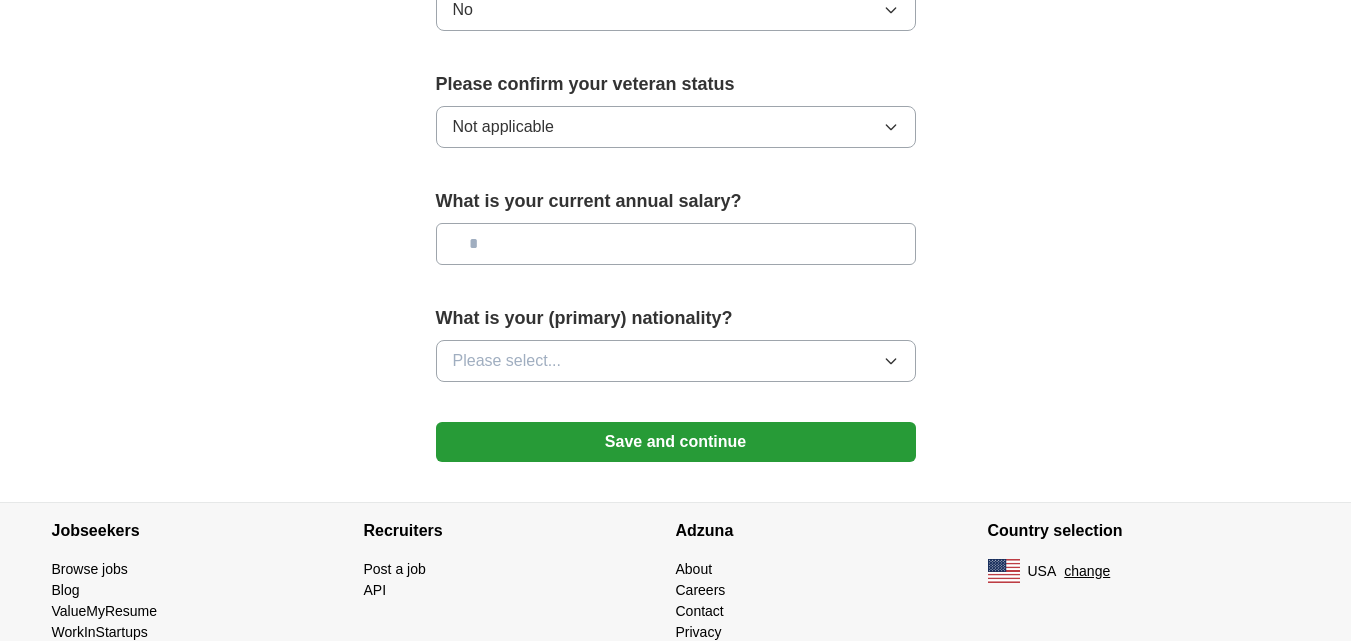 scroll, scrollTop: 1374, scrollLeft: 0, axis: vertical 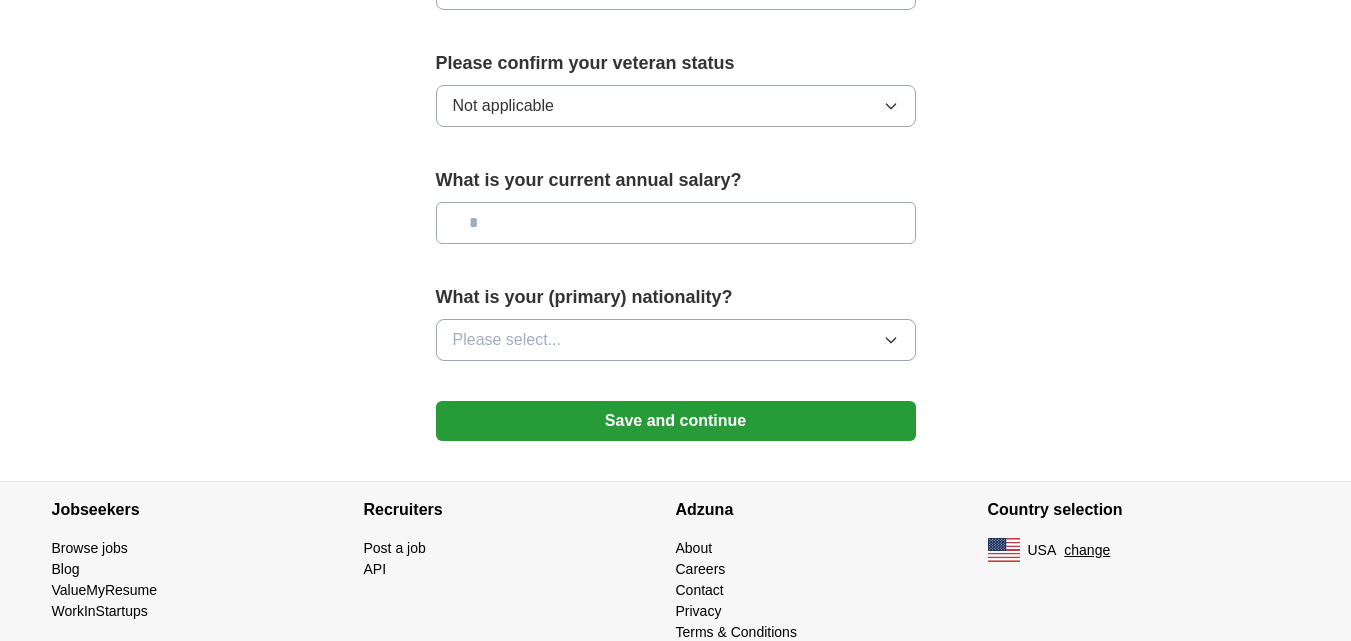 click at bounding box center [676, 223] 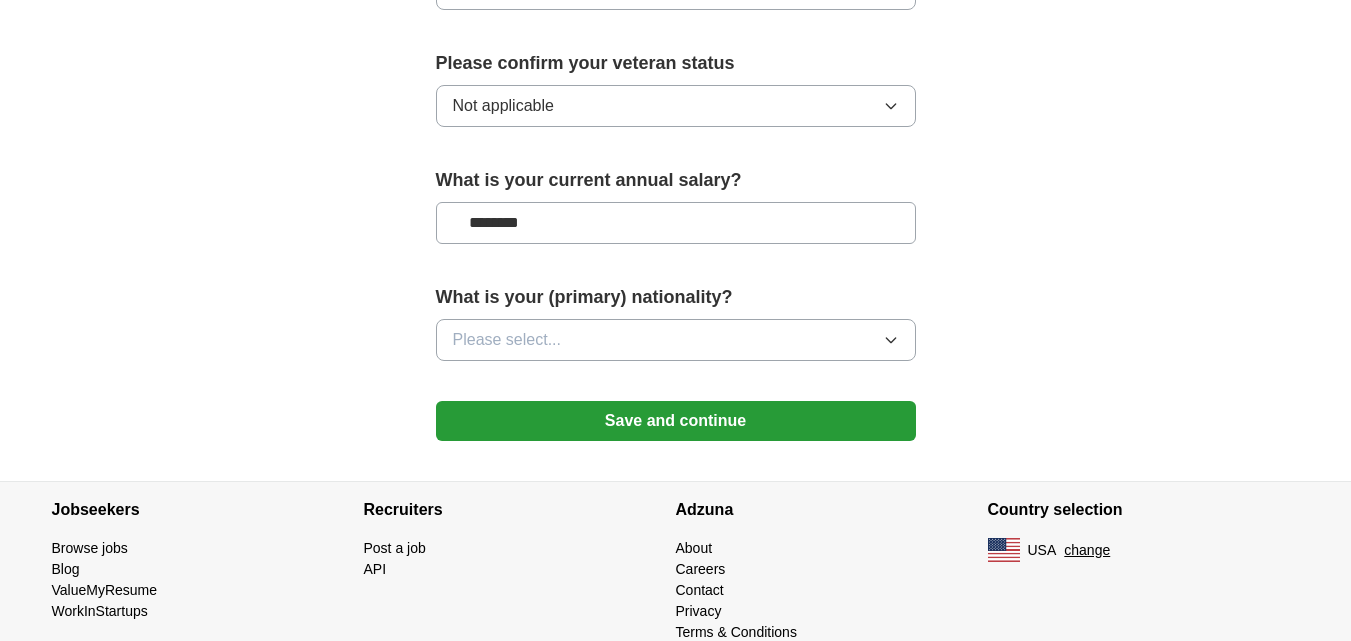type on "********" 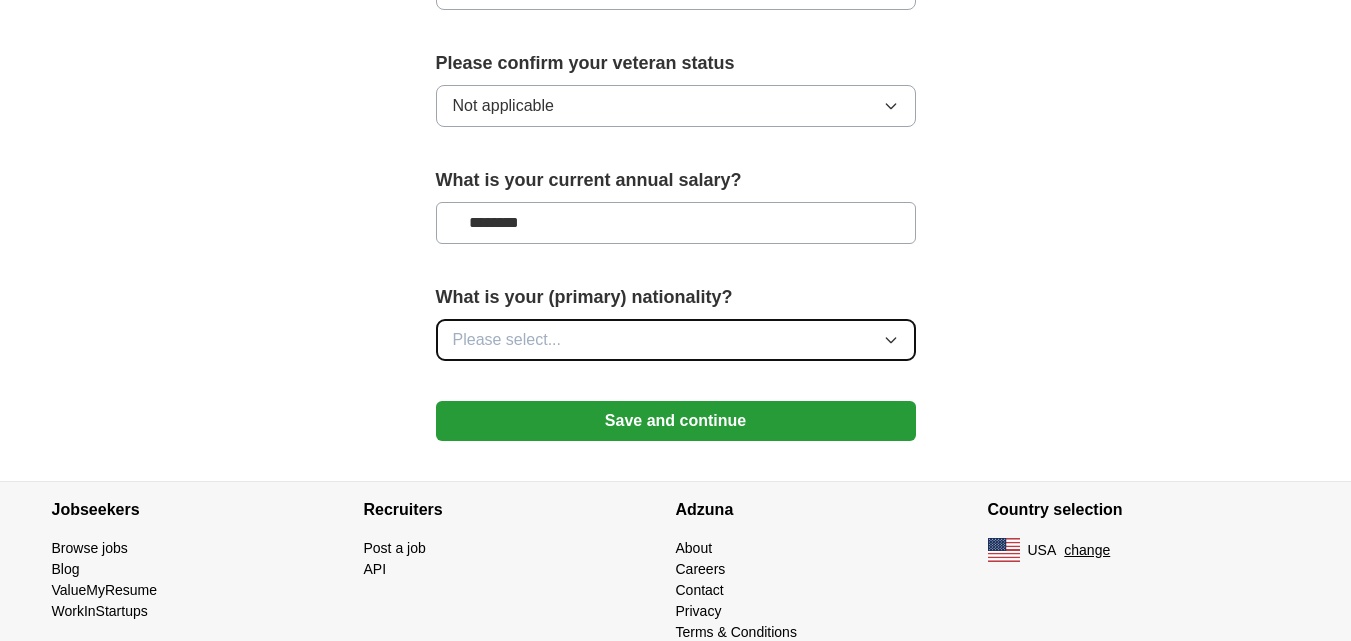 click on "Please select..." at bounding box center [676, 340] 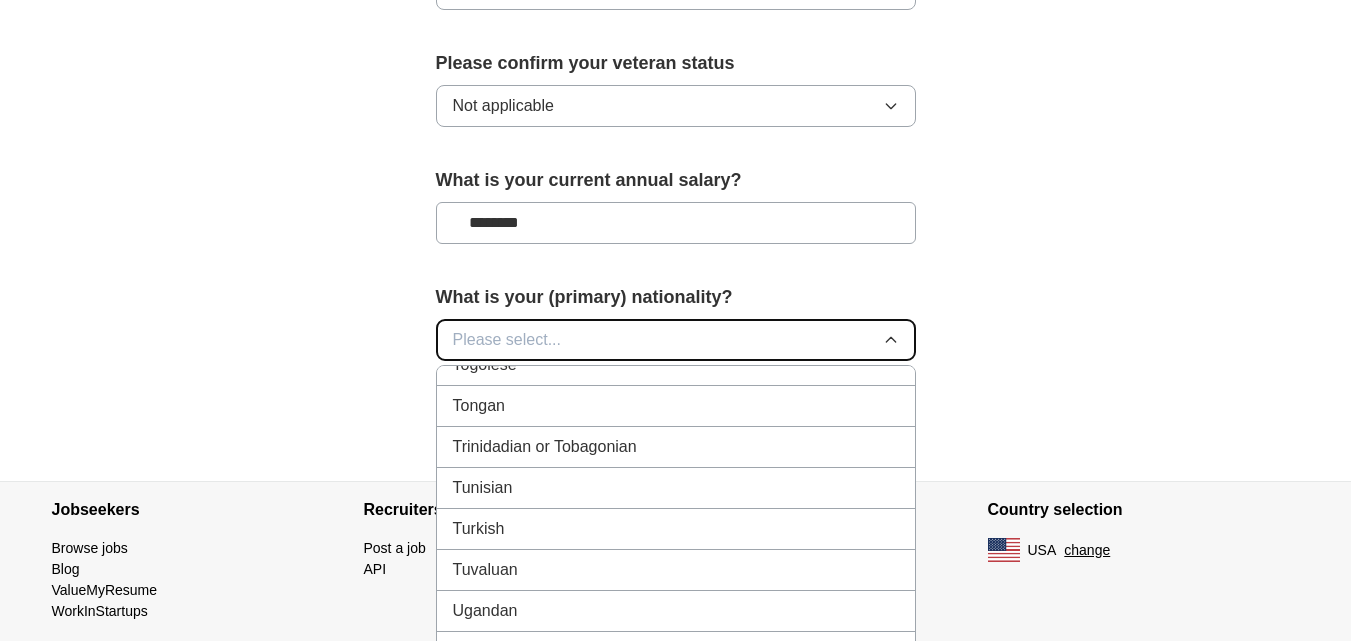 scroll, scrollTop: 7474, scrollLeft: 0, axis: vertical 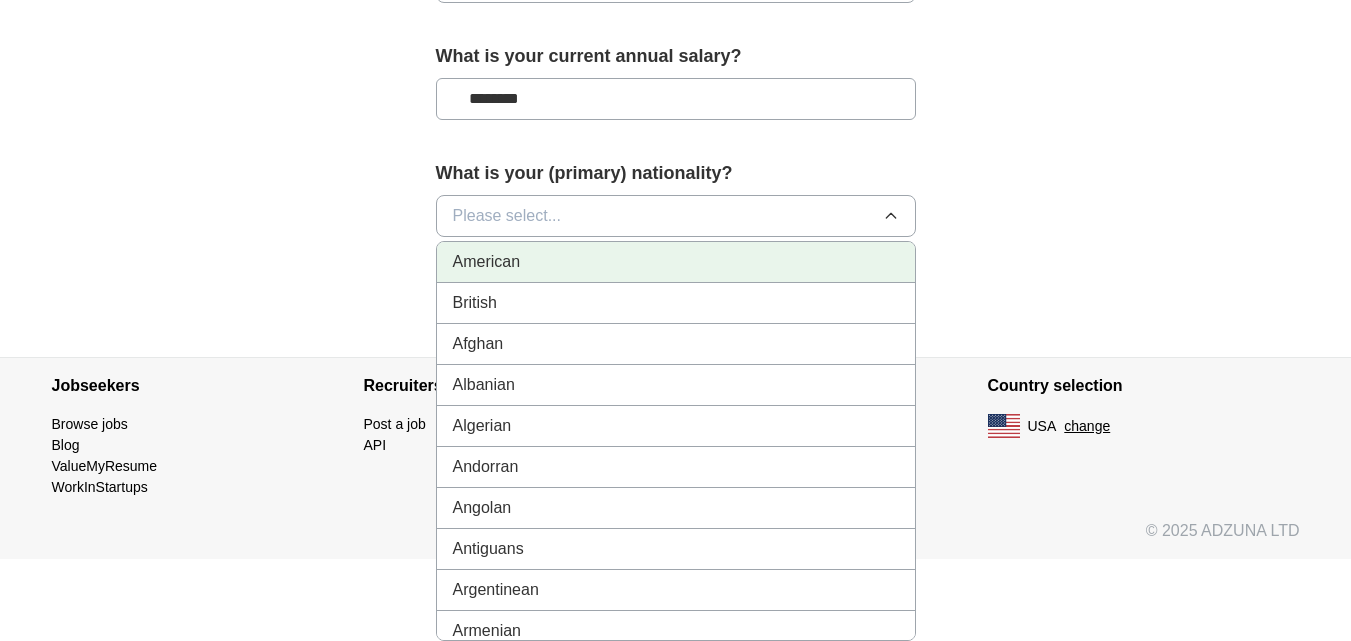 click on "American" at bounding box center (676, 262) 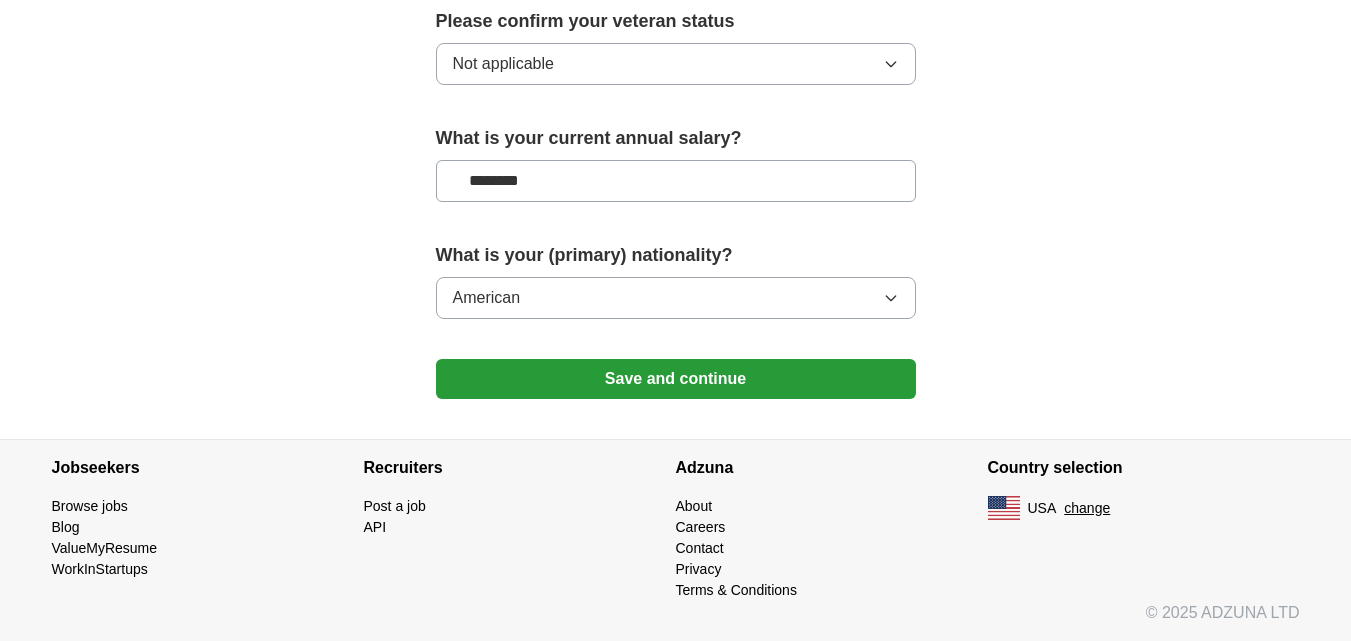 scroll, scrollTop: 1416, scrollLeft: 0, axis: vertical 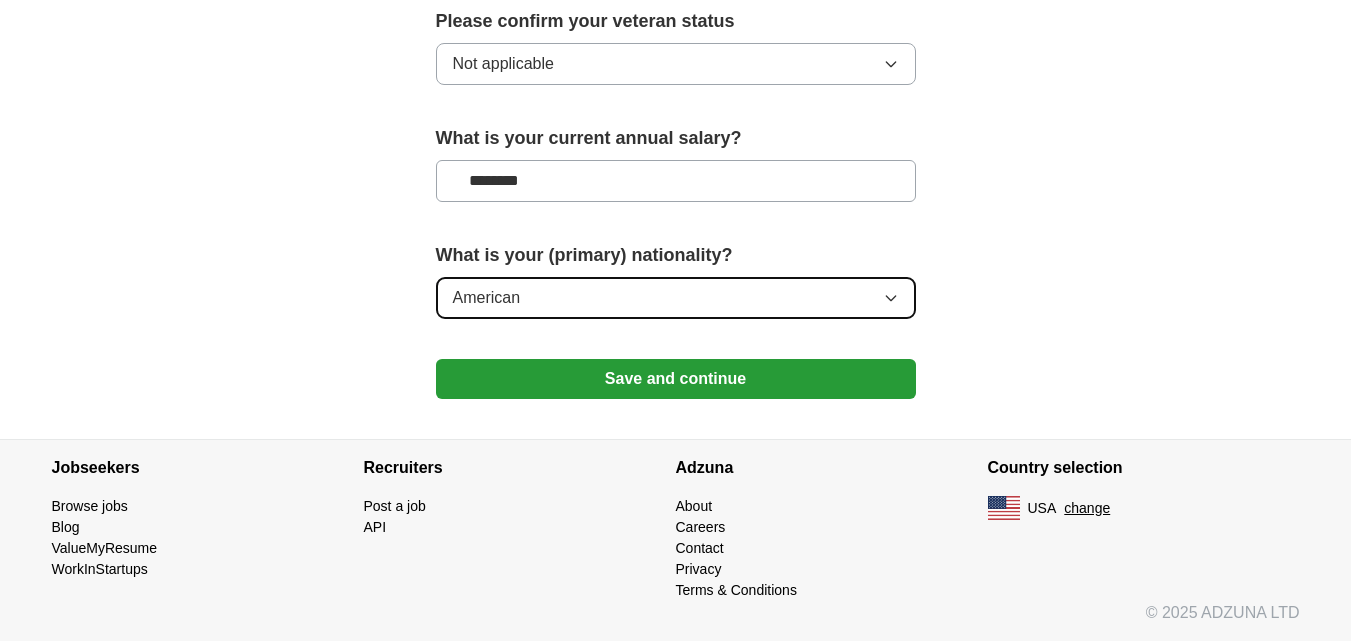 click on "American" at bounding box center [676, 298] 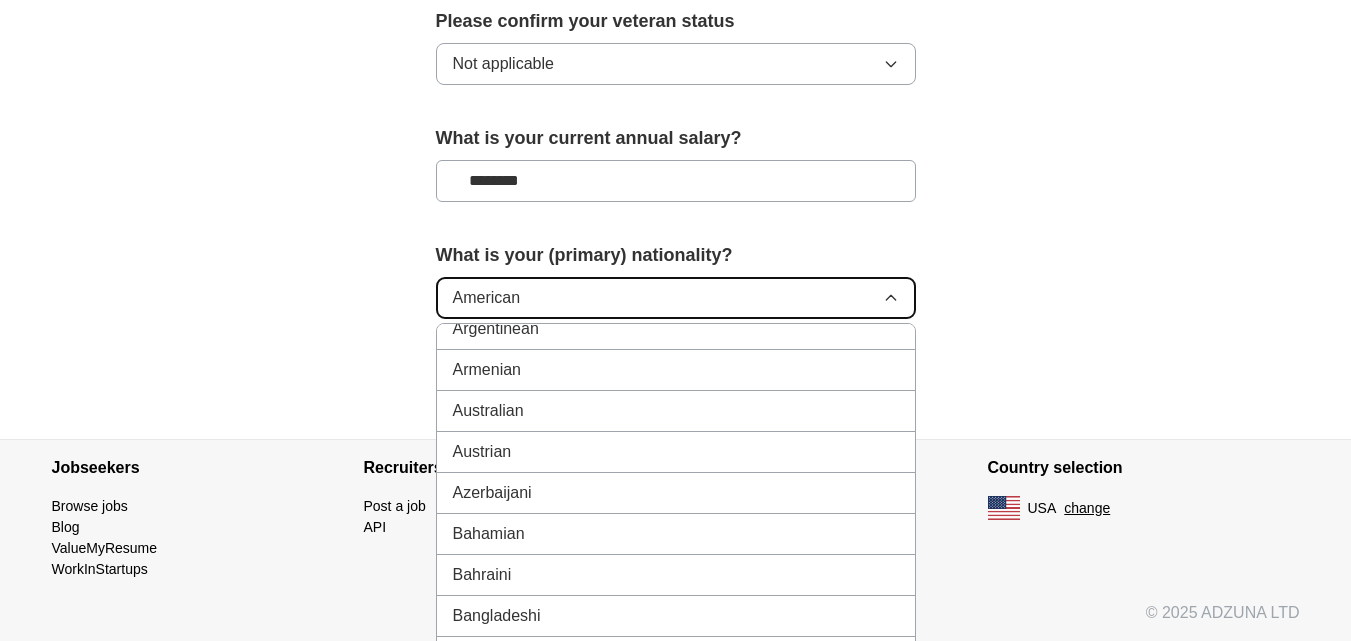 scroll, scrollTop: 0, scrollLeft: 0, axis: both 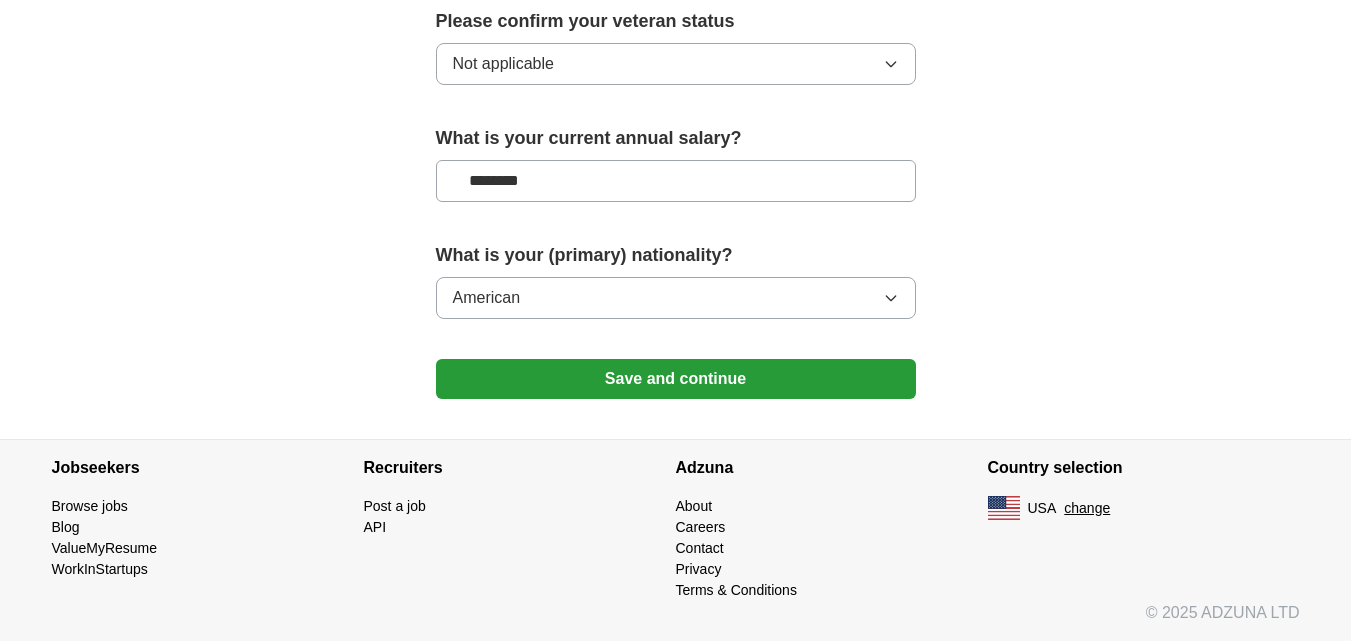 click on "**********" at bounding box center (676, -458) 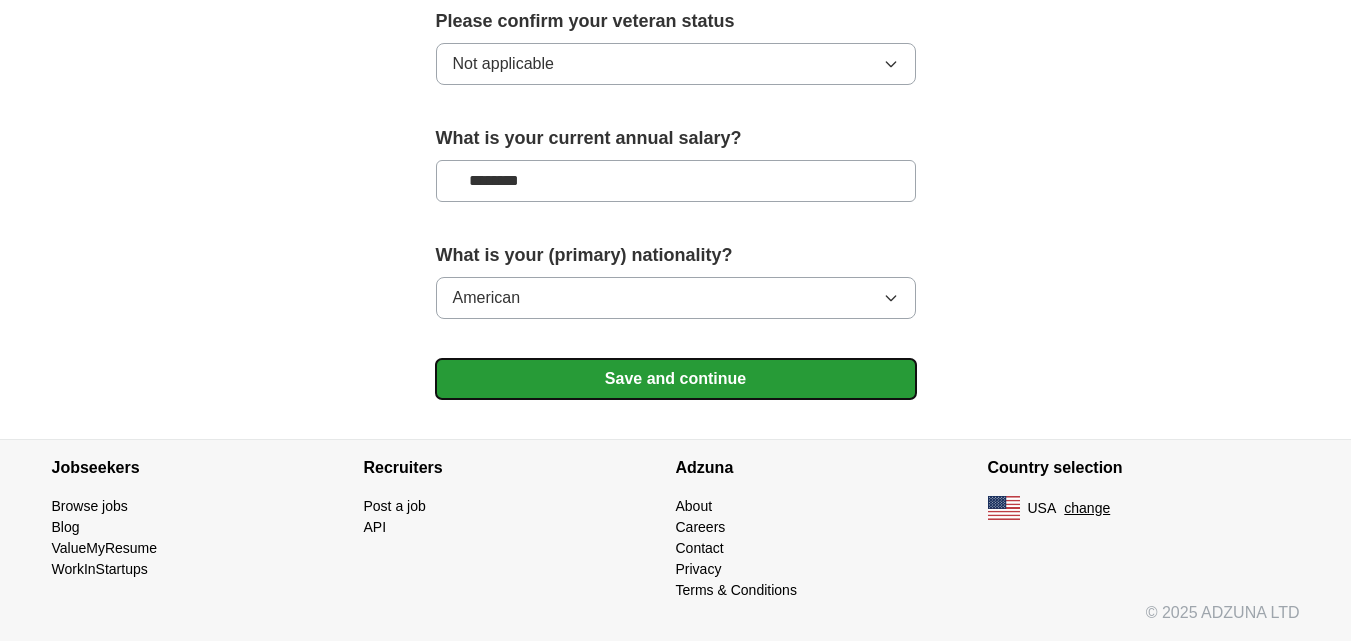 click on "Save and continue" at bounding box center (676, 379) 